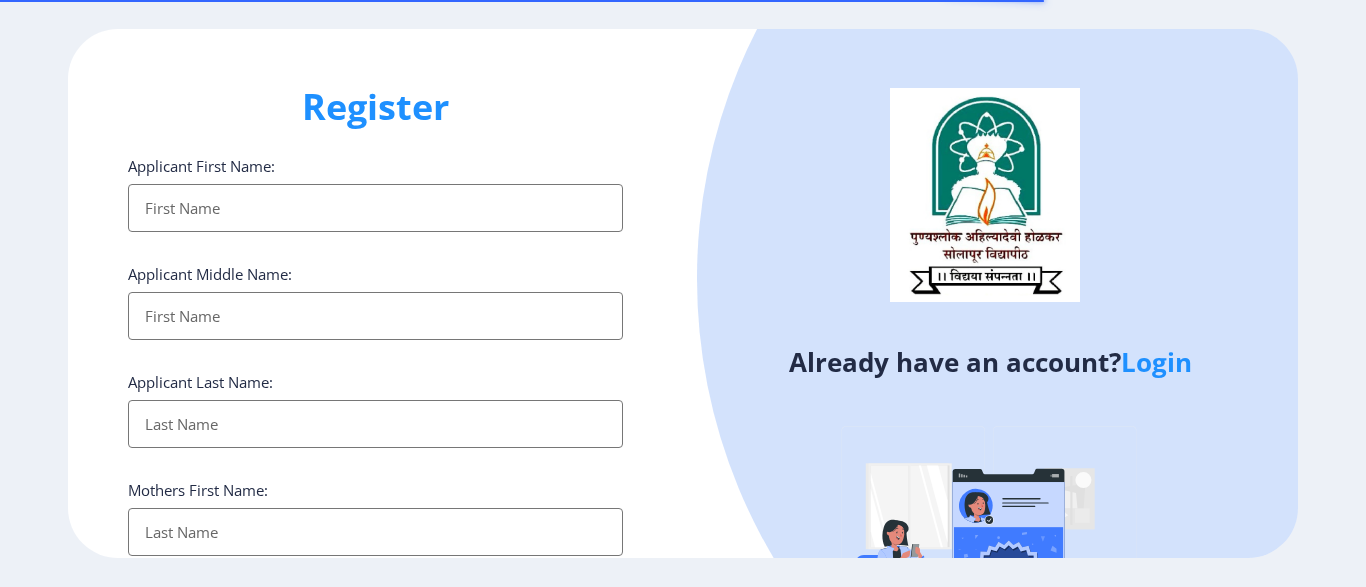 scroll, scrollTop: 0, scrollLeft: 0, axis: both 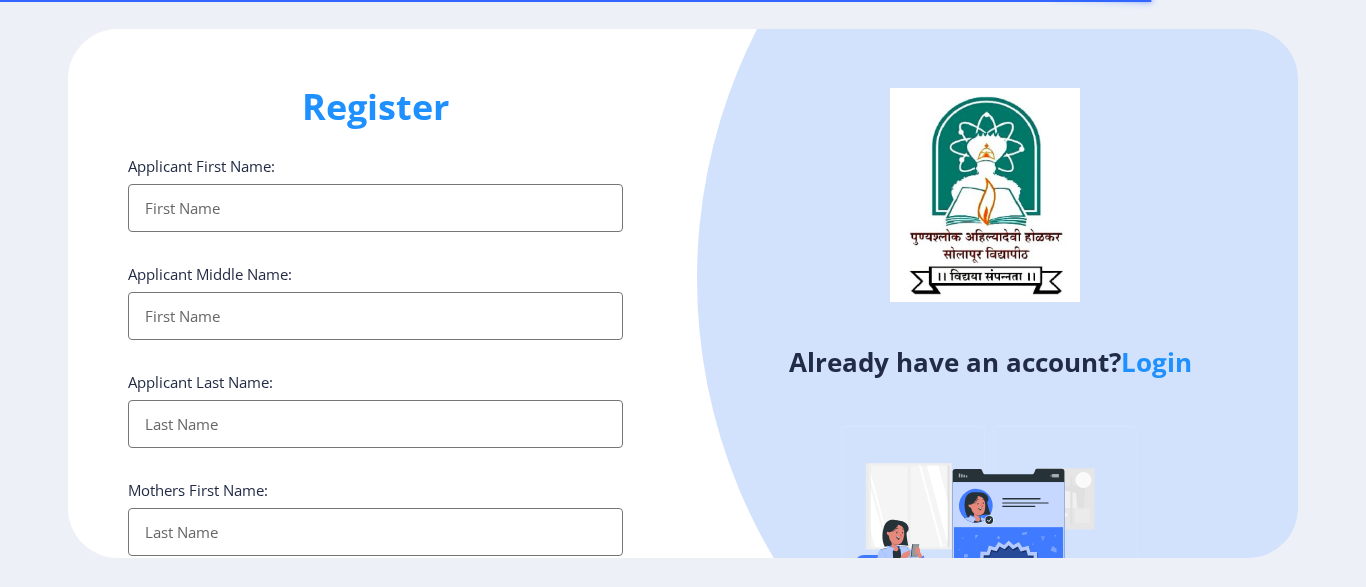 click on "Login" 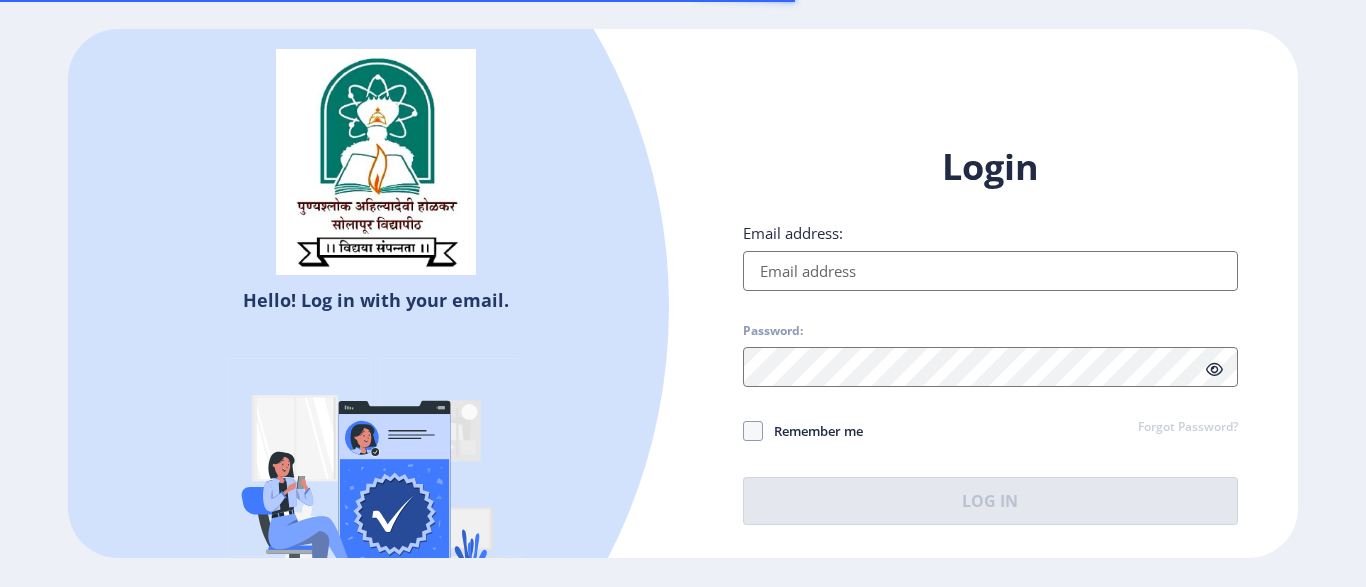 click on "Email address:" at bounding box center [990, 271] 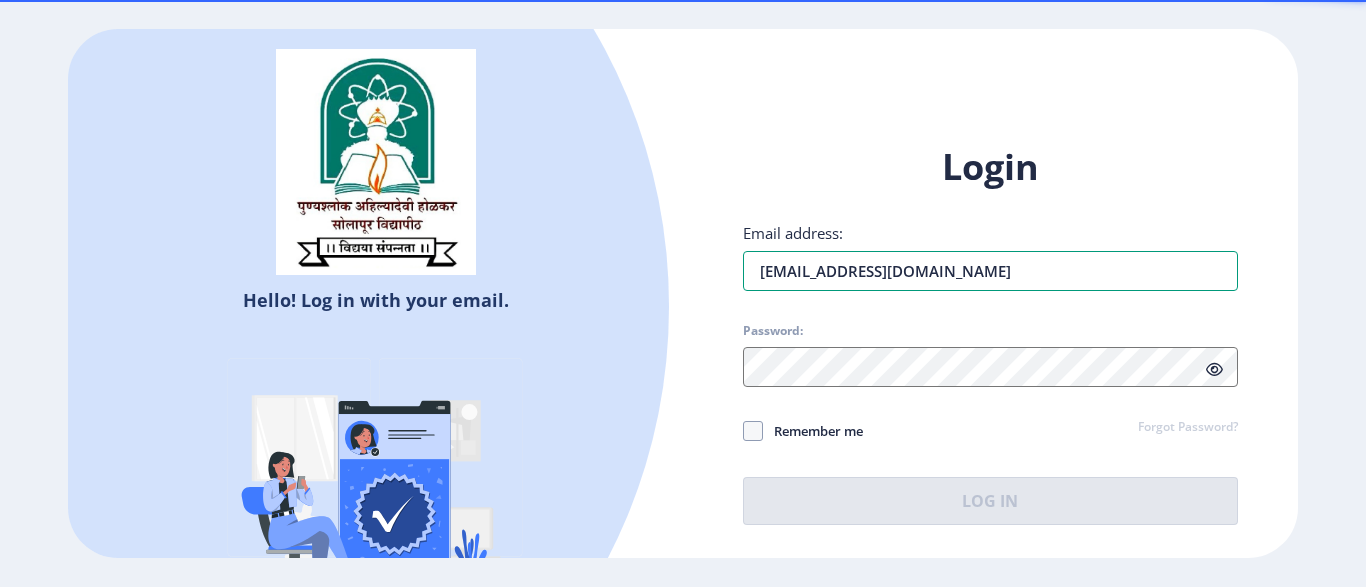 type on "[EMAIL_ADDRESS][DOMAIN_NAME]" 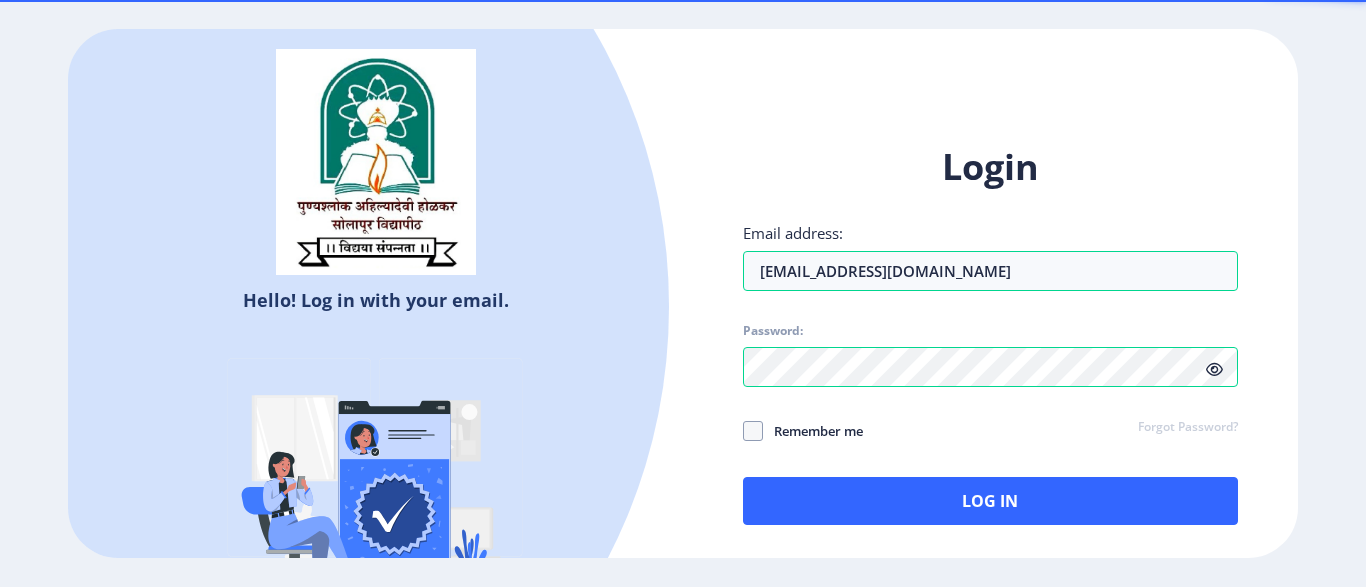 click on "Login Email address: [EMAIL_ADDRESS][DOMAIN_NAME] Password: Remember me Forgot Password?  Log In" 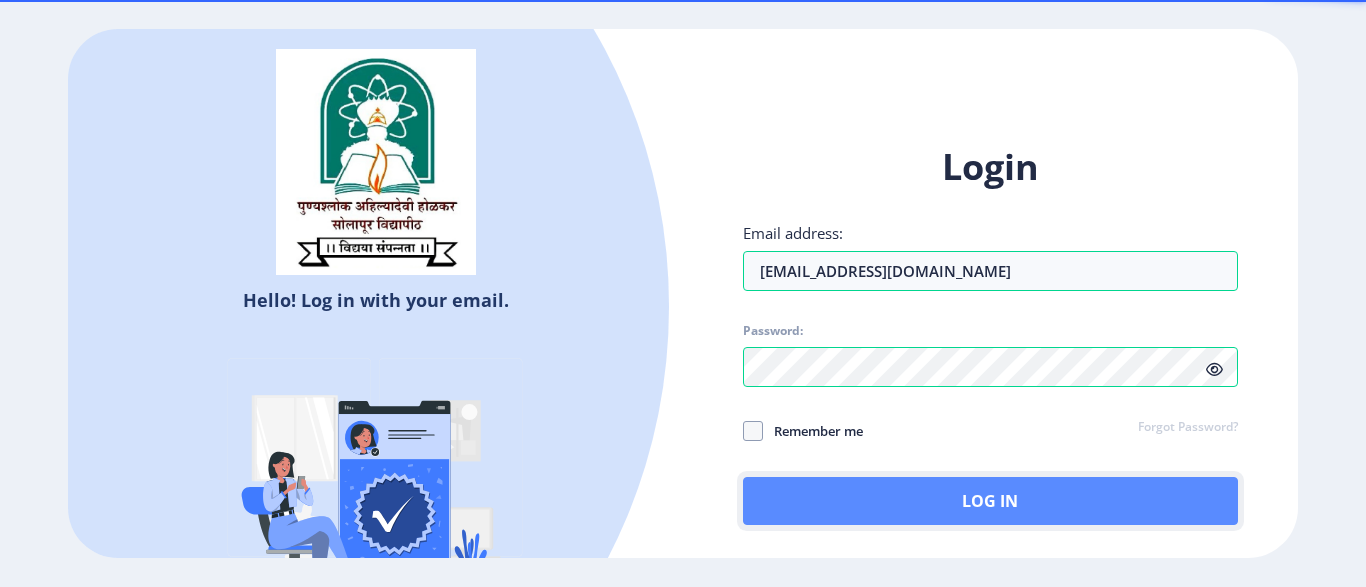 click on "Log In" 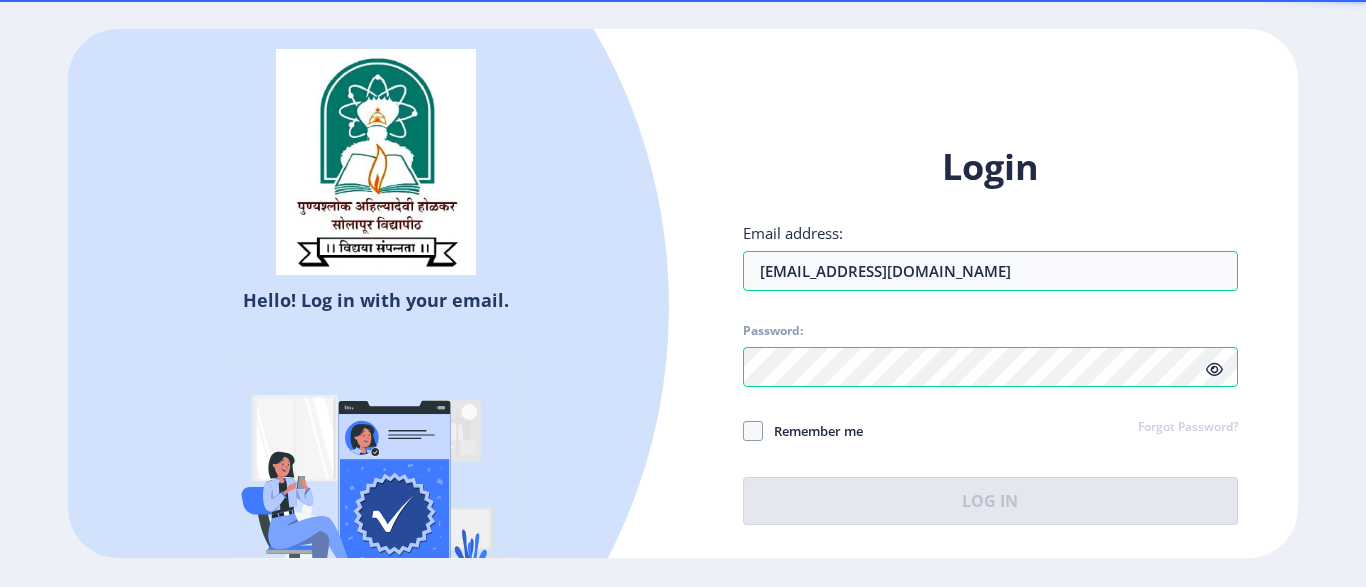 click 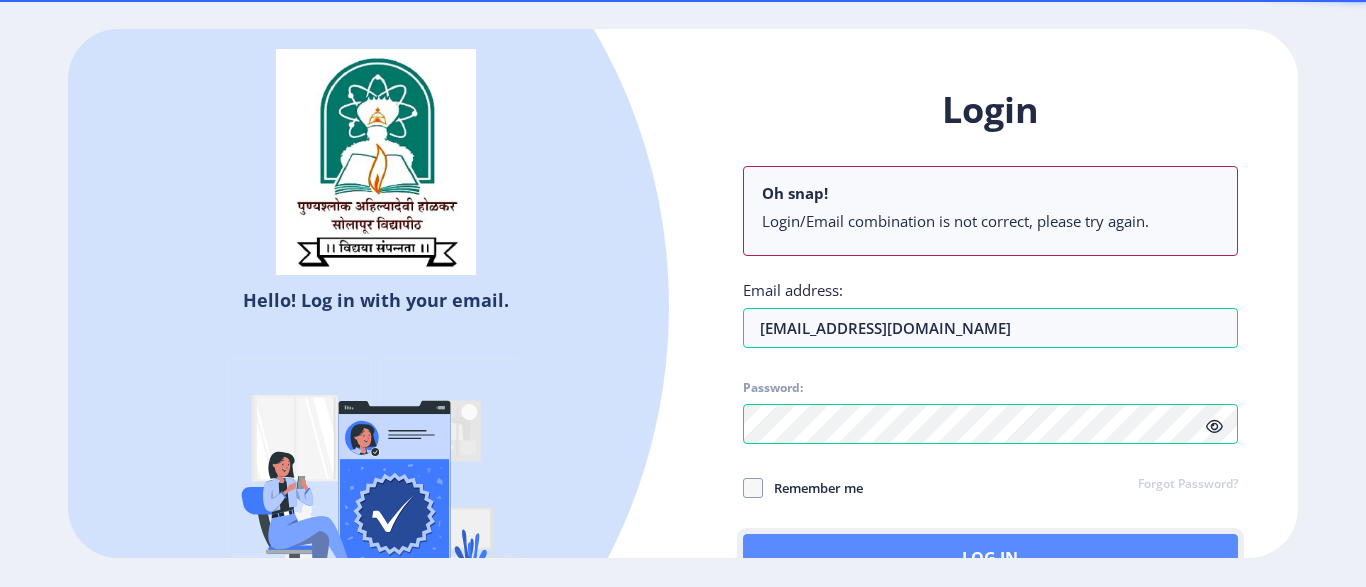 click on "Log In" 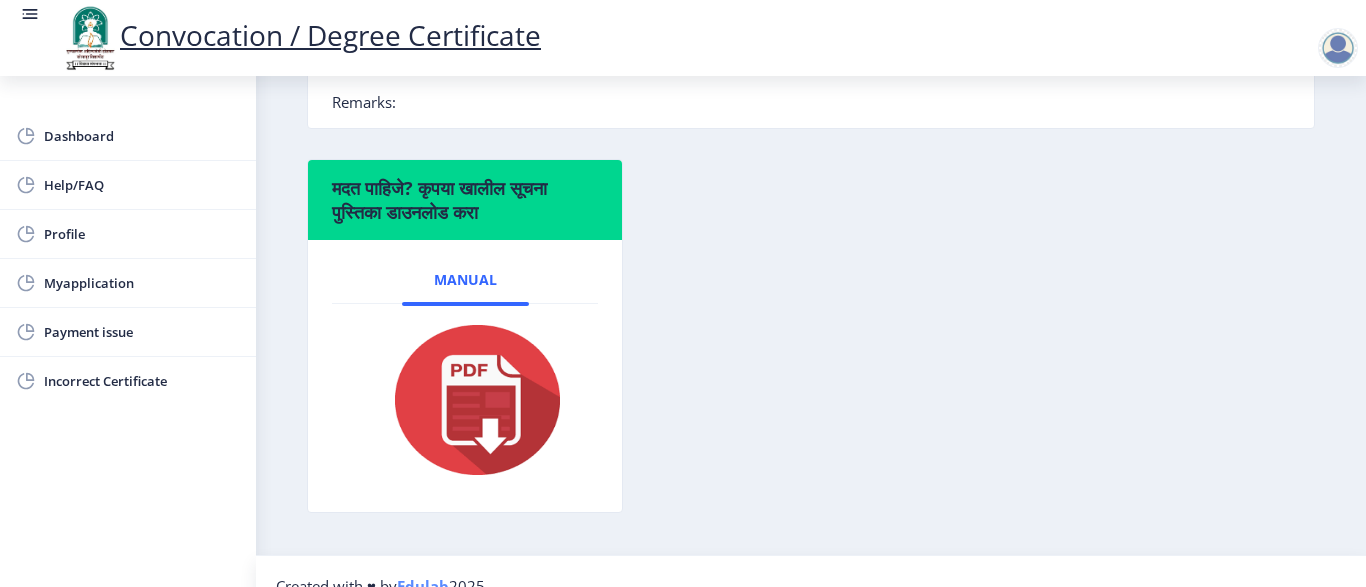 scroll, scrollTop: 679, scrollLeft: 0, axis: vertical 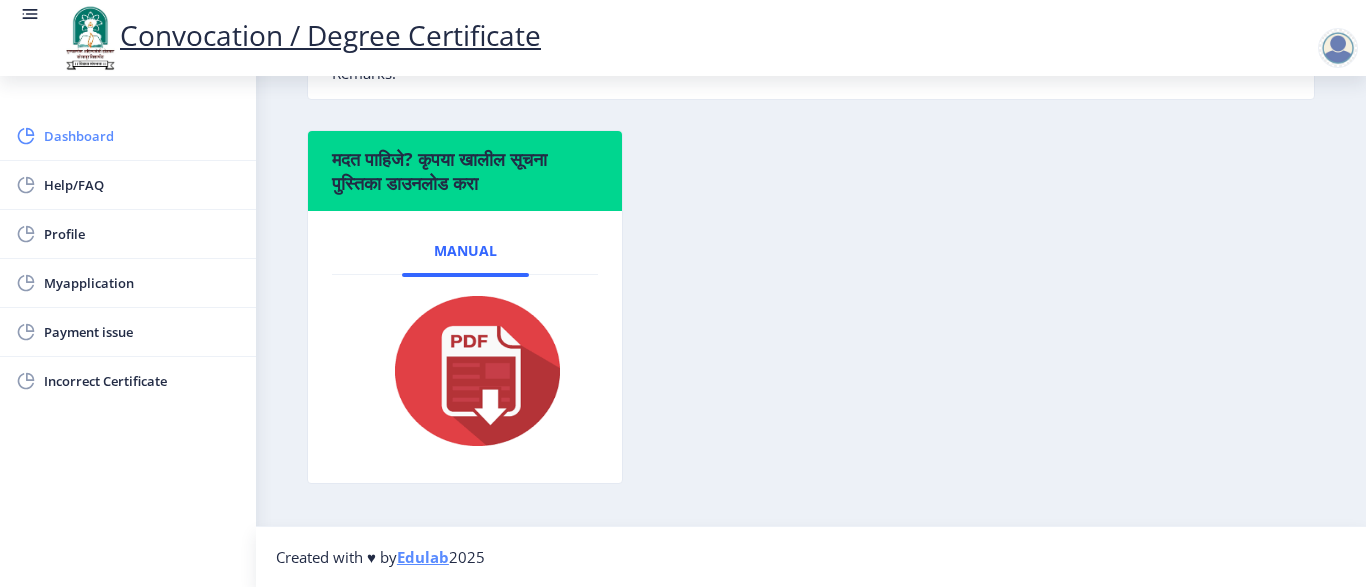 click on "Dashboard" 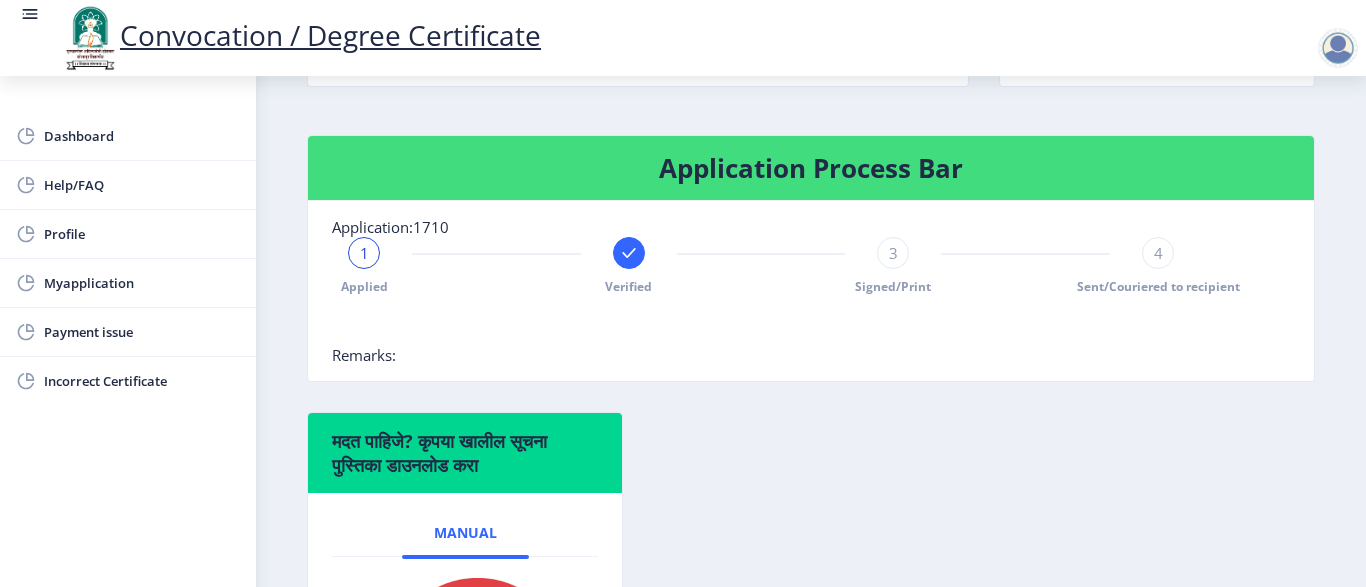 scroll, scrollTop: 378, scrollLeft: 0, axis: vertical 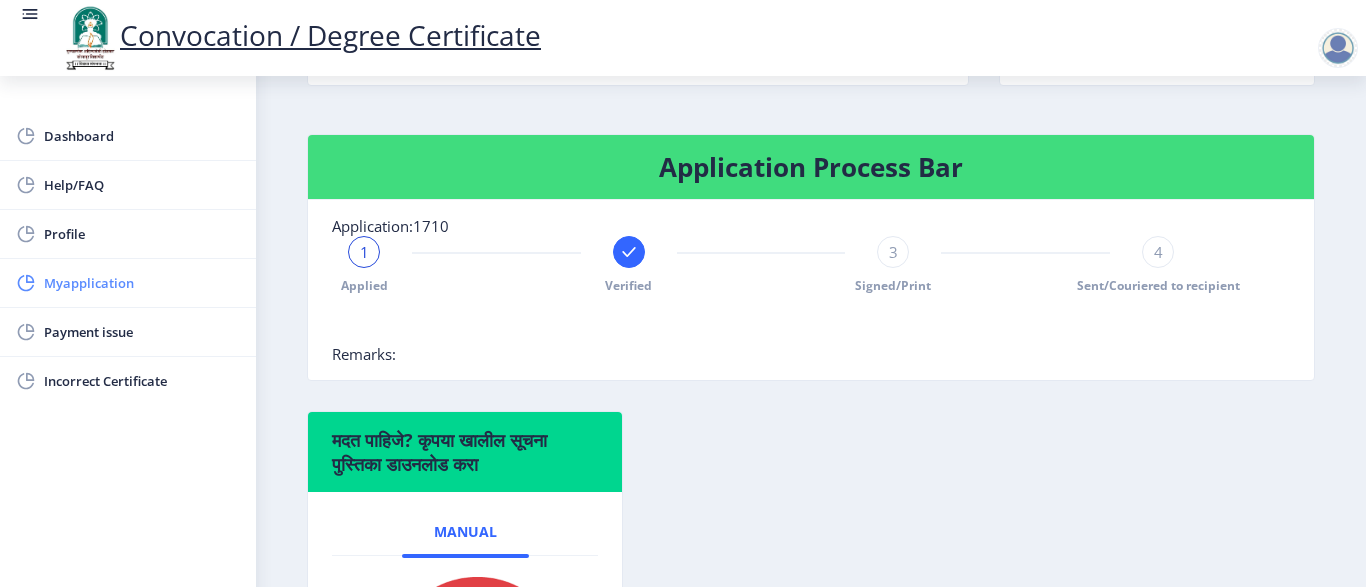 click on "Myapplication" 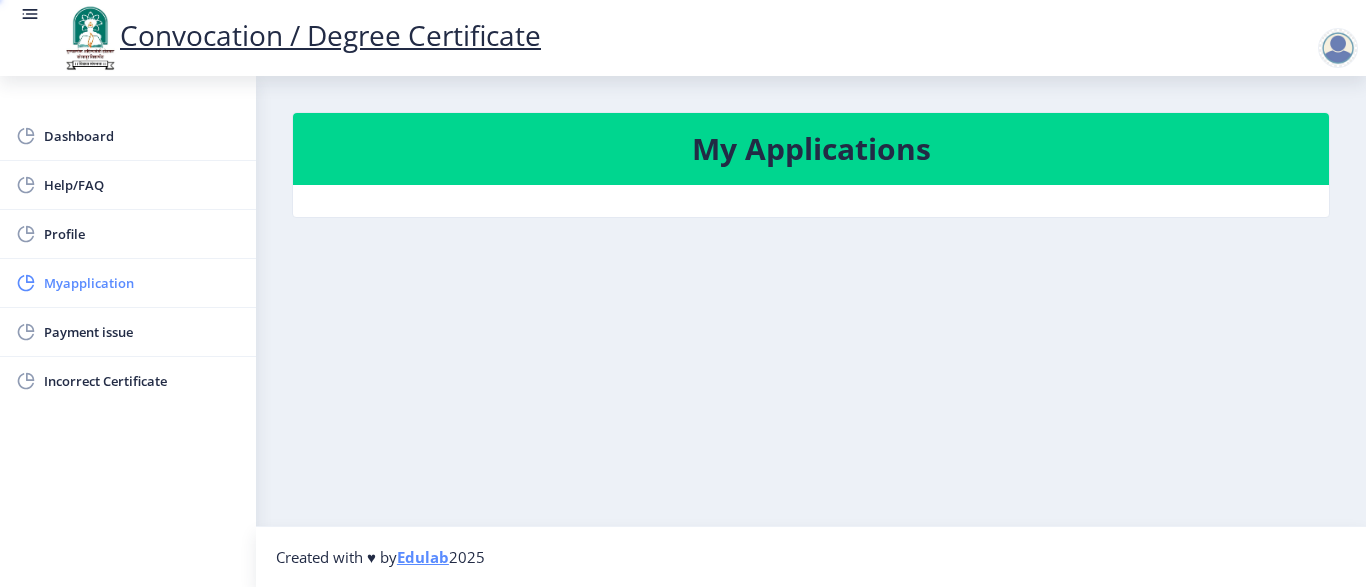 scroll, scrollTop: 0, scrollLeft: 0, axis: both 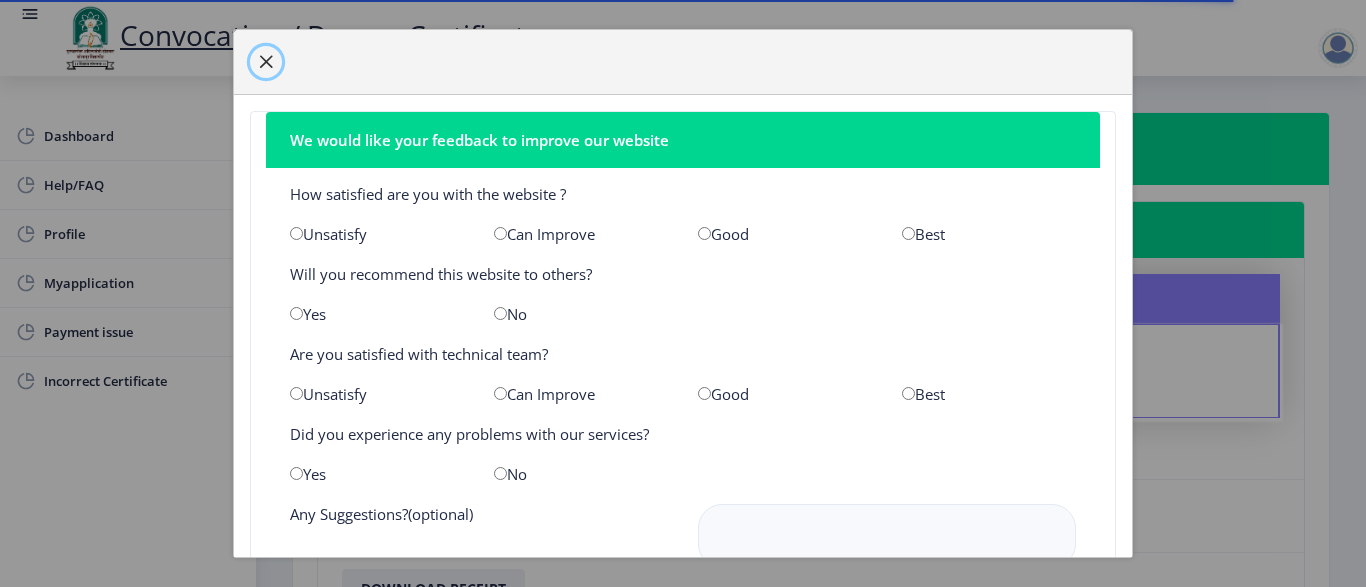 click 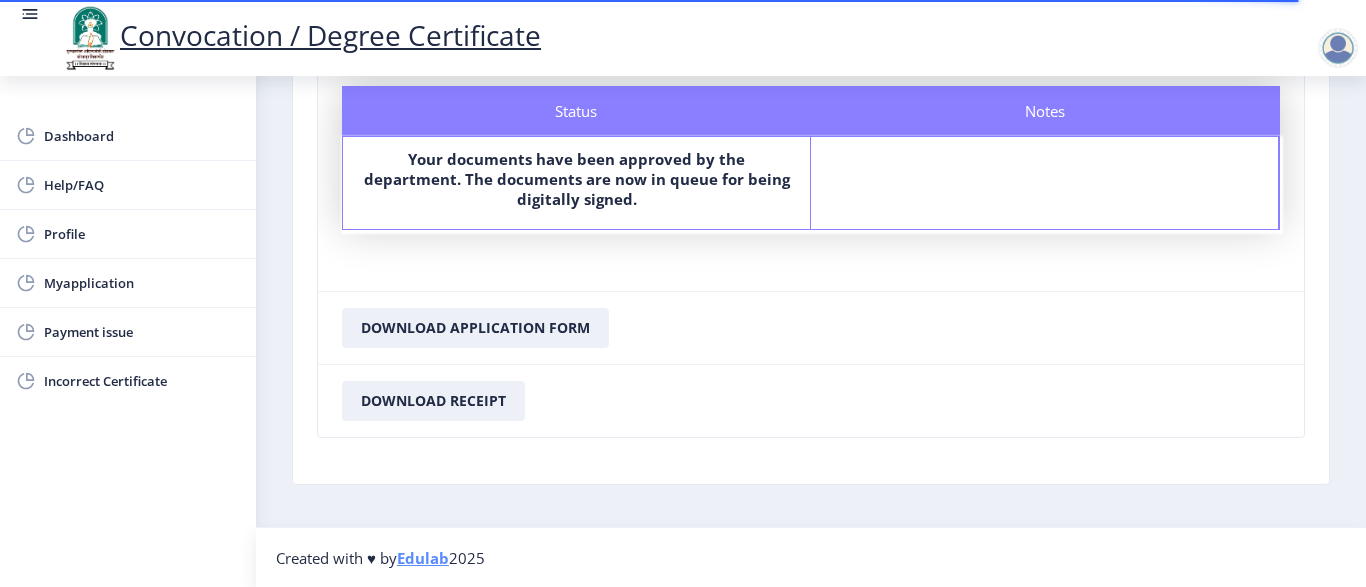 scroll, scrollTop: 189, scrollLeft: 0, axis: vertical 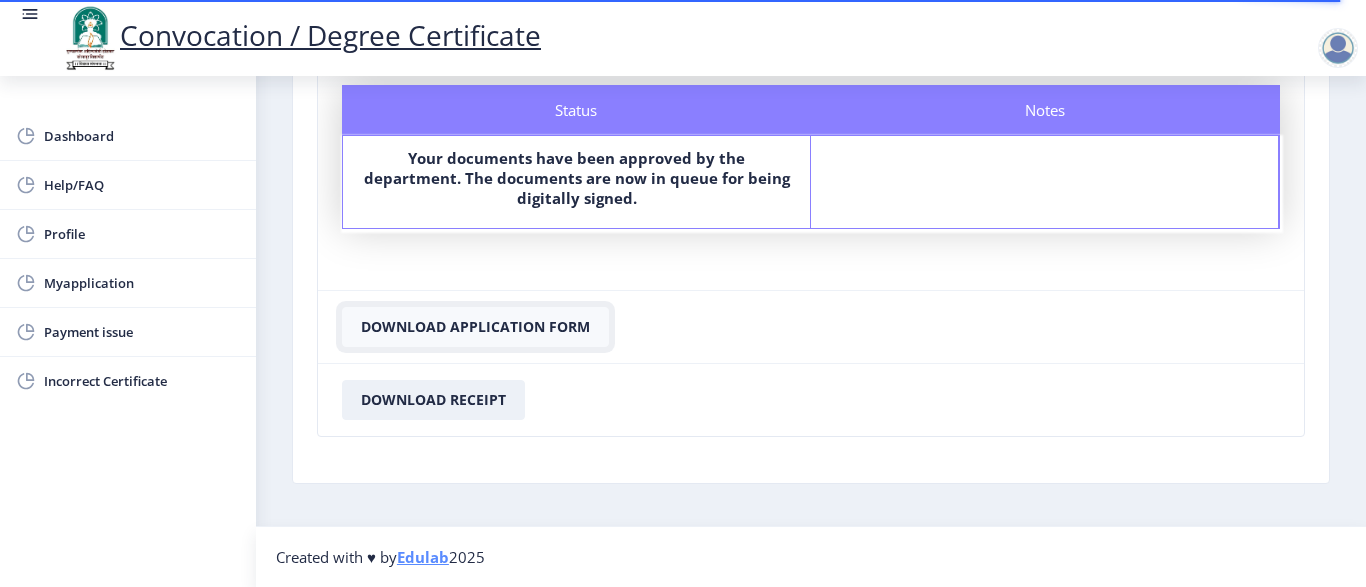 click on "Download Application Form" 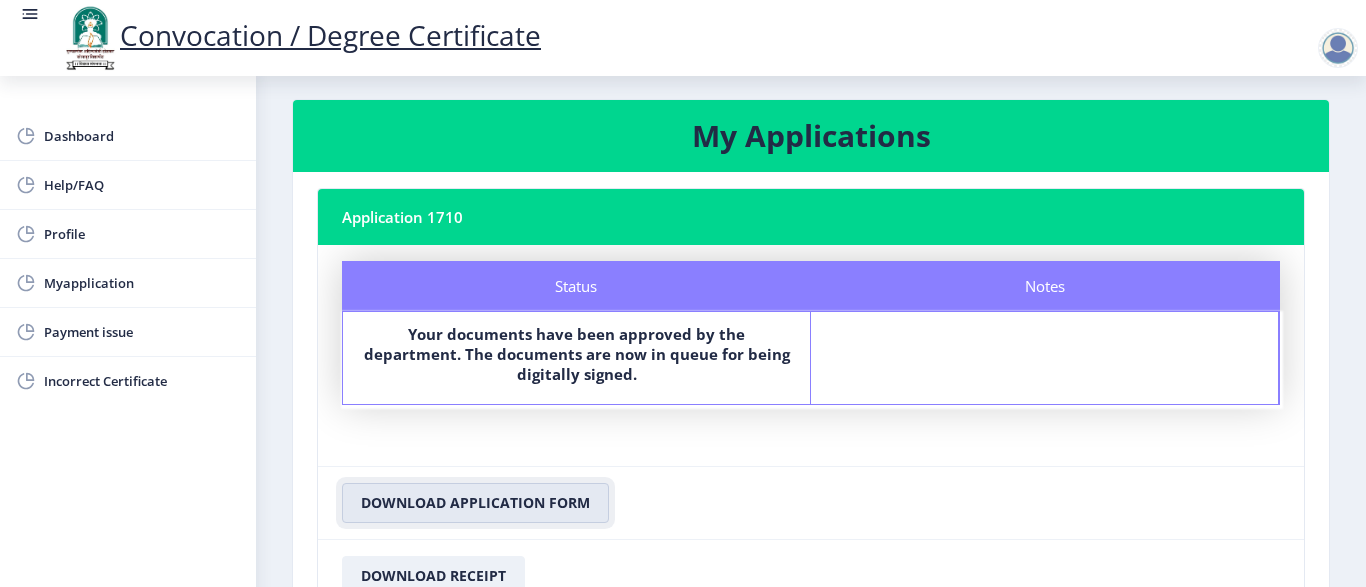scroll, scrollTop: 0, scrollLeft: 0, axis: both 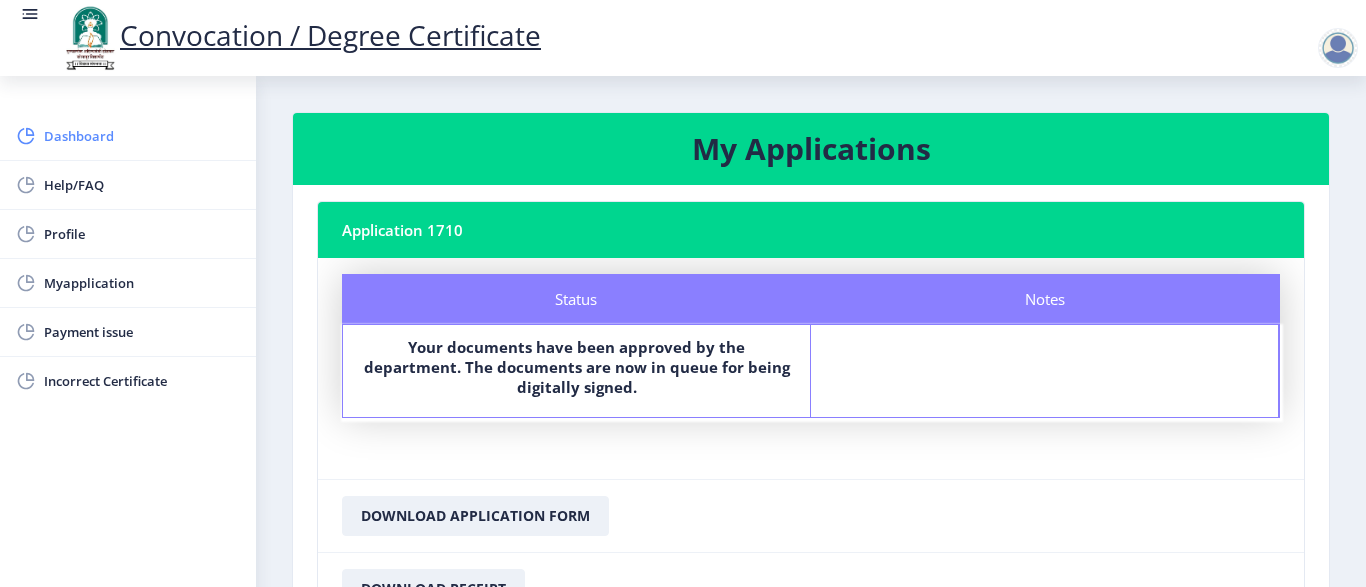 click on "Dashboard" 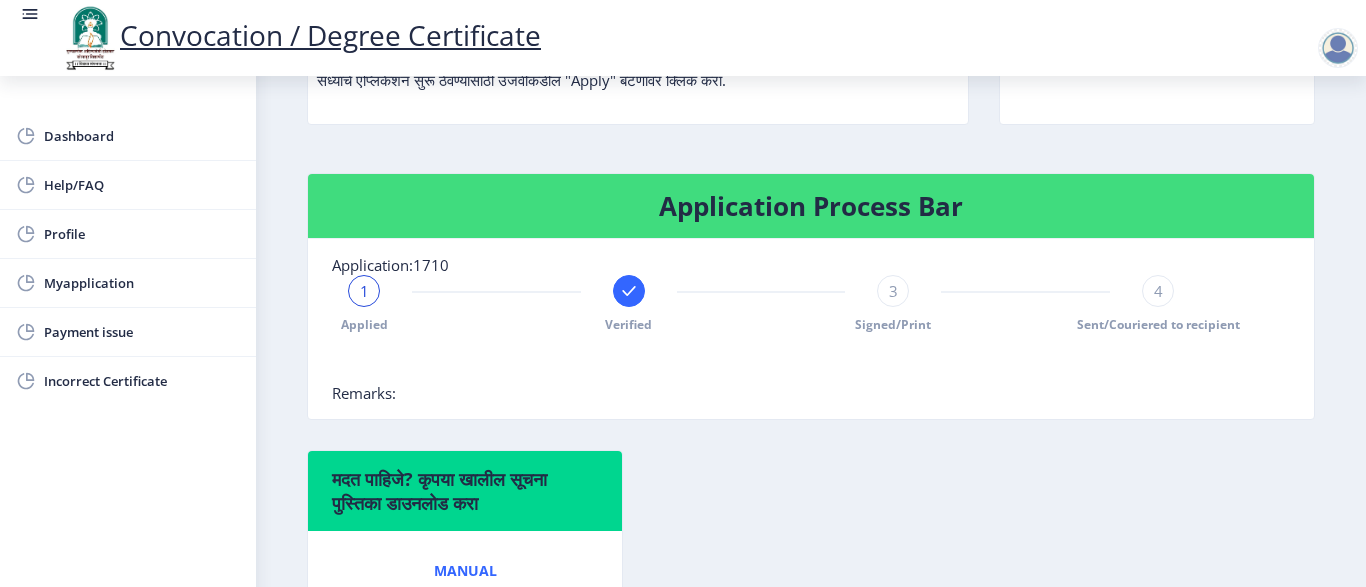 scroll, scrollTop: 378, scrollLeft: 0, axis: vertical 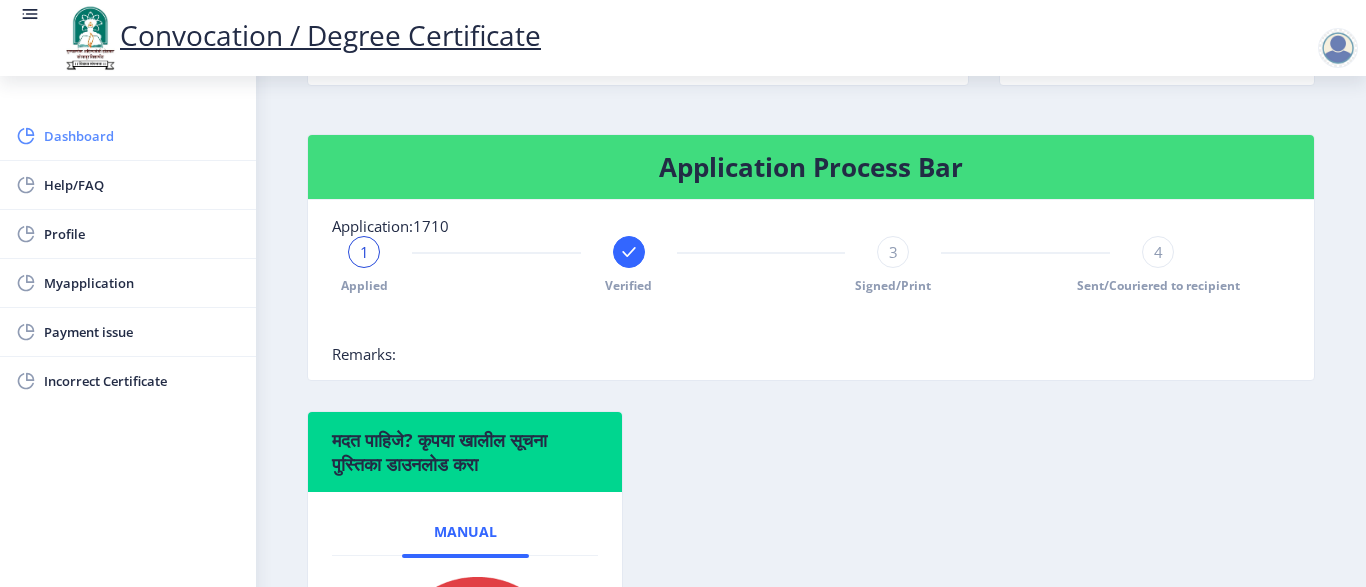 click on "Dashboard" 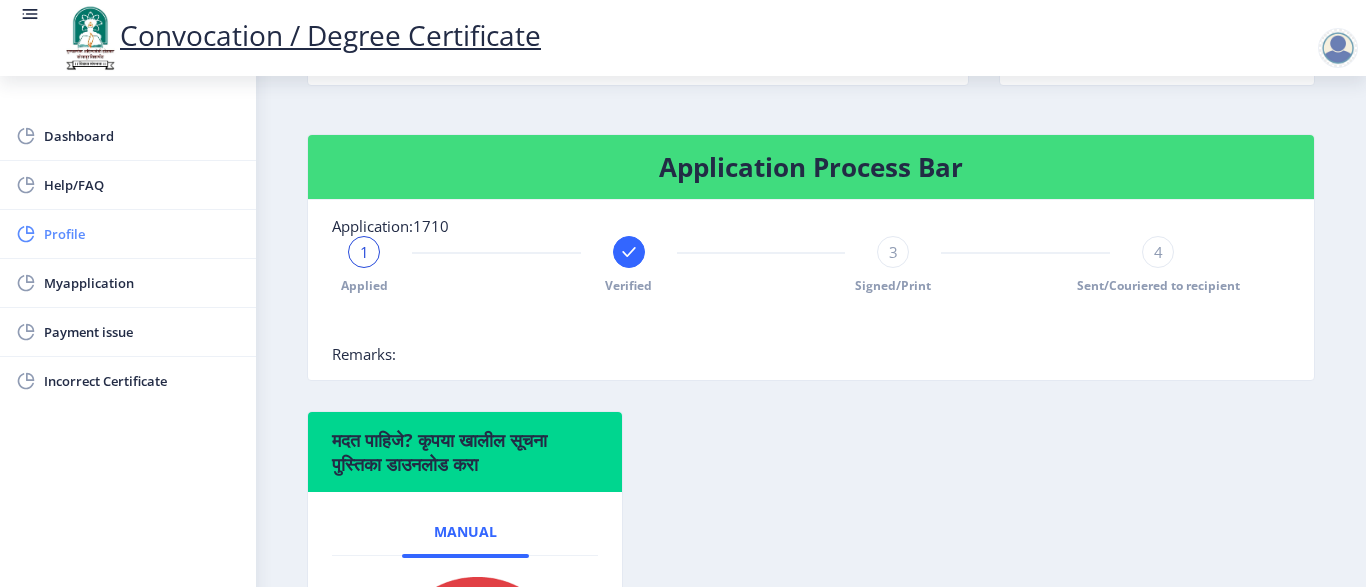 click on "Profile" 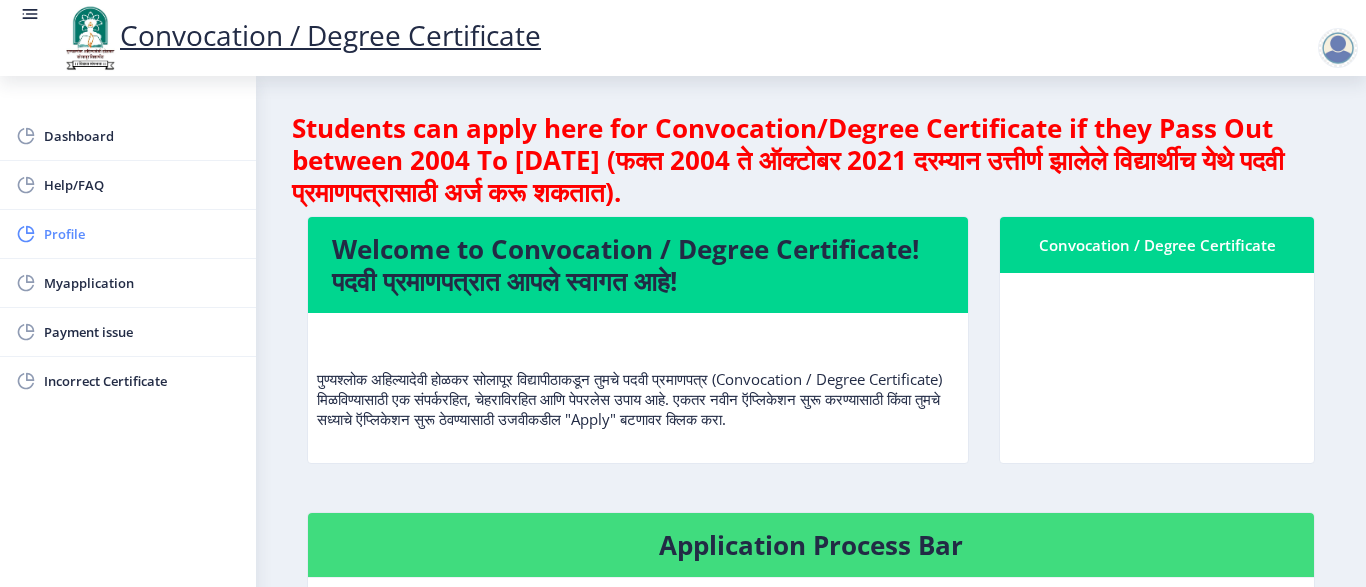 select on "[DEMOGRAPHIC_DATA]" 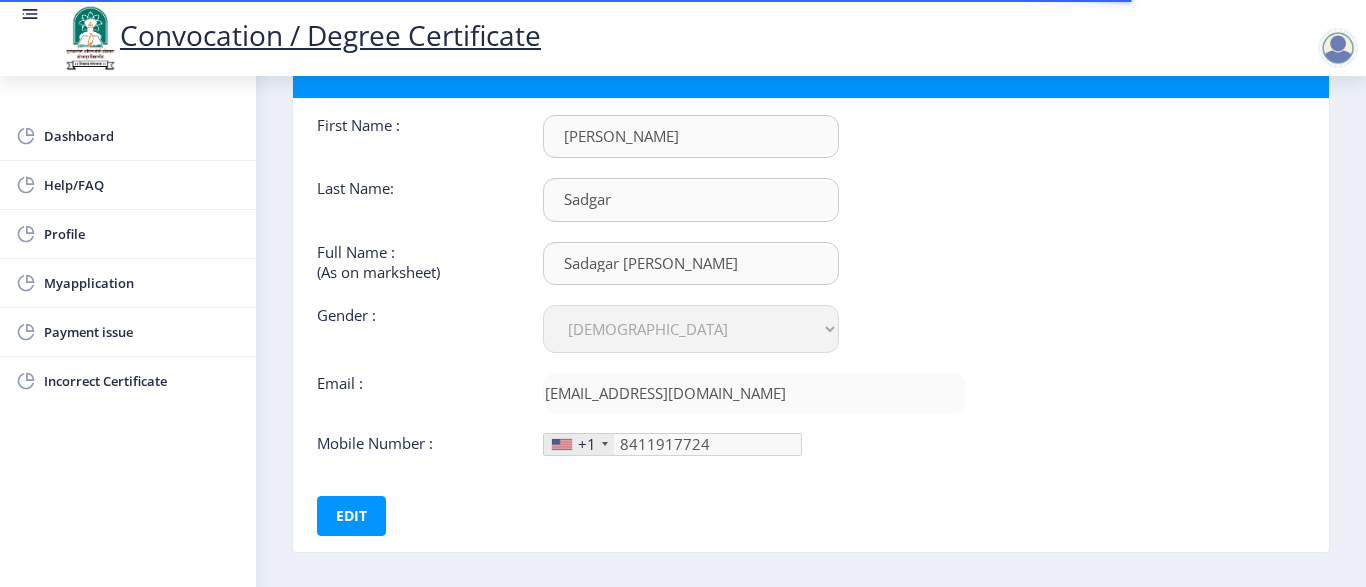 scroll, scrollTop: 213, scrollLeft: 0, axis: vertical 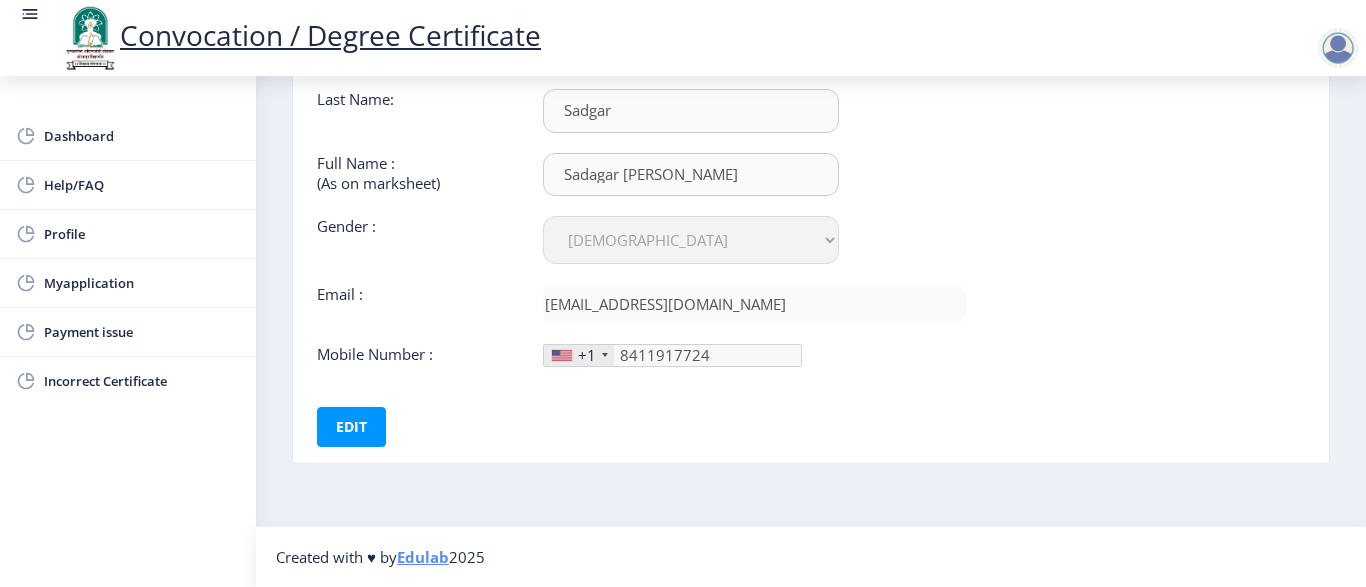 click on "+1" 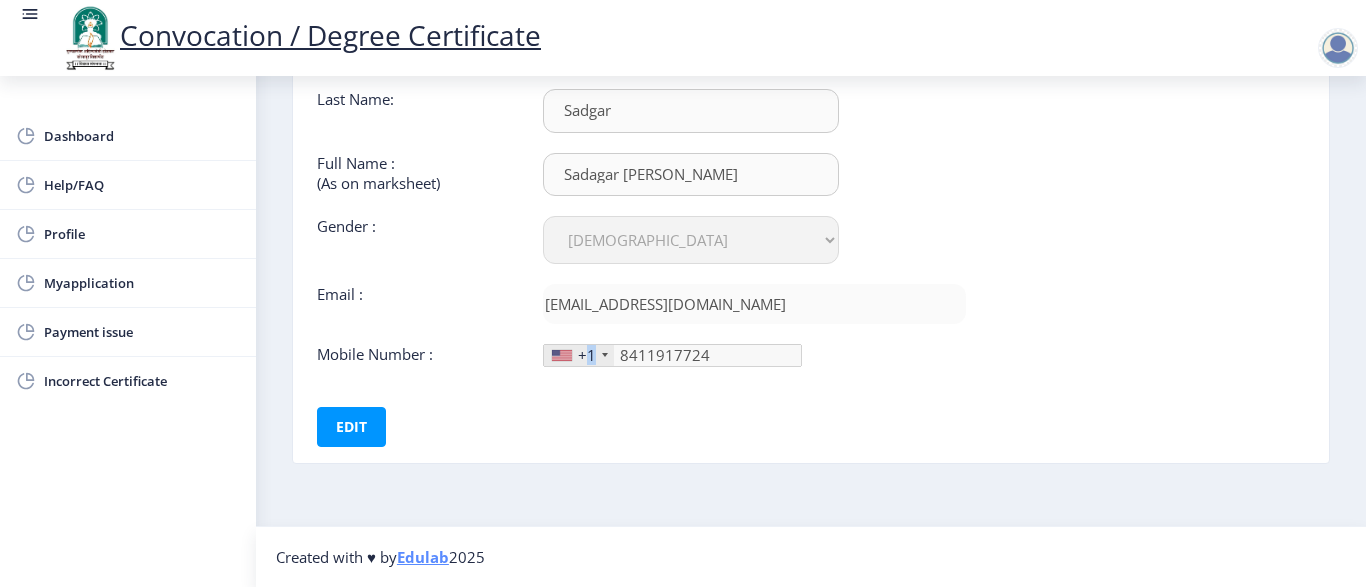 click 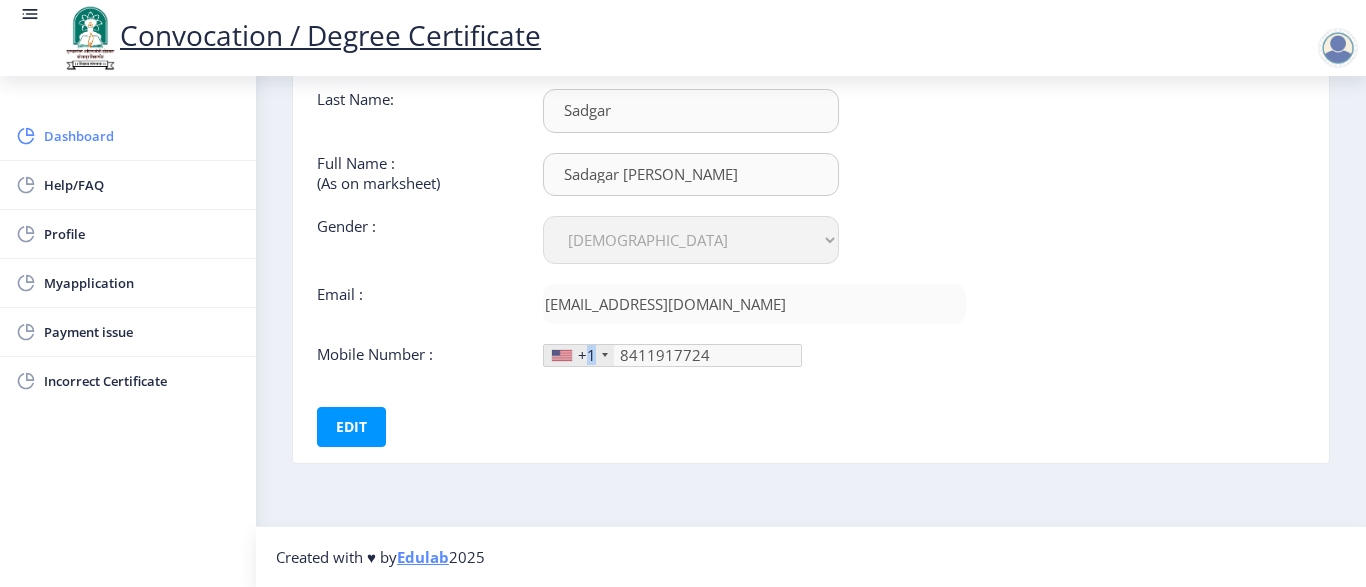 click on "Dashboard" 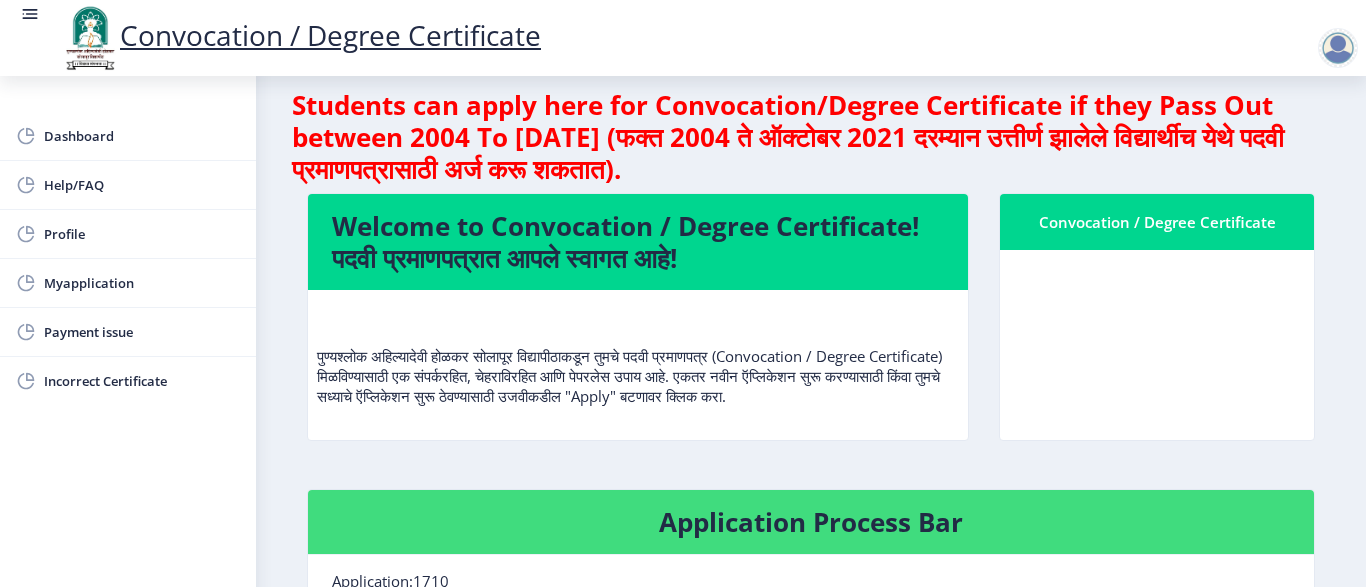 scroll, scrollTop: 0, scrollLeft: 0, axis: both 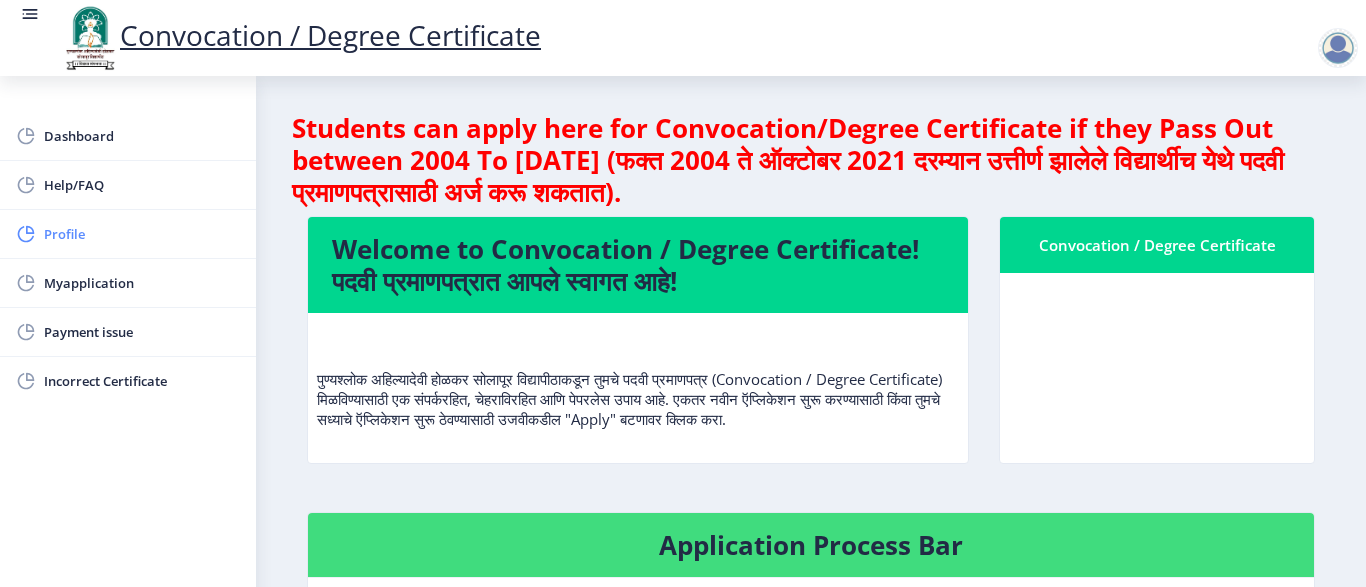 click on "Profile" 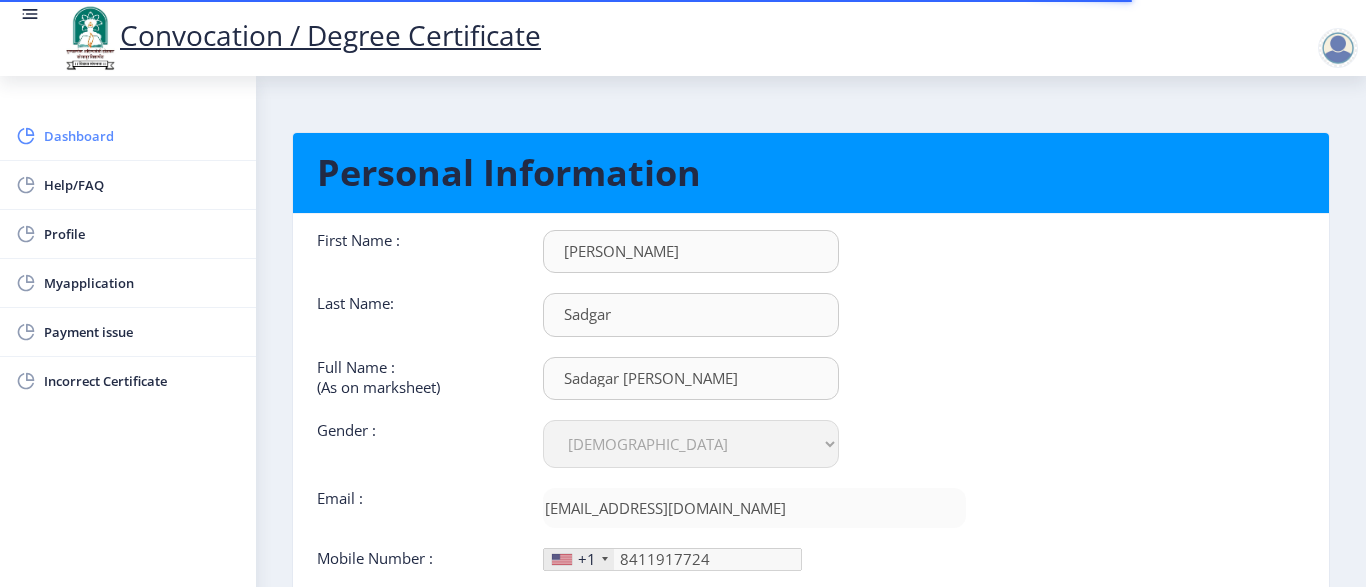 click on "Dashboard" 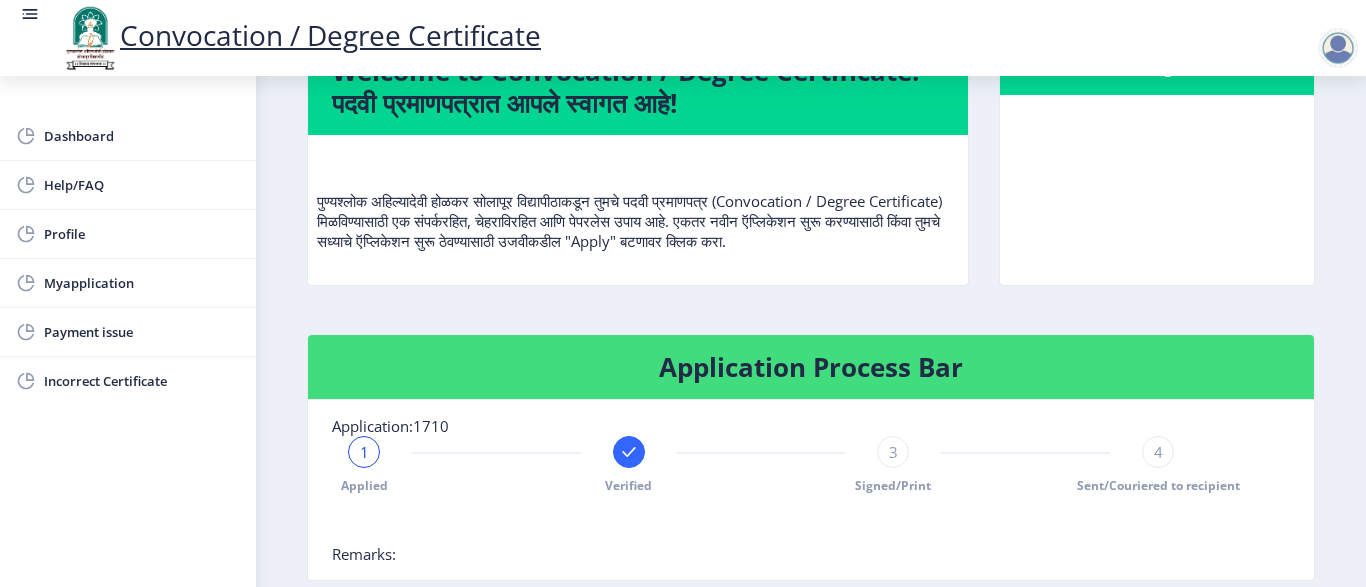 scroll, scrollTop: 49, scrollLeft: 0, axis: vertical 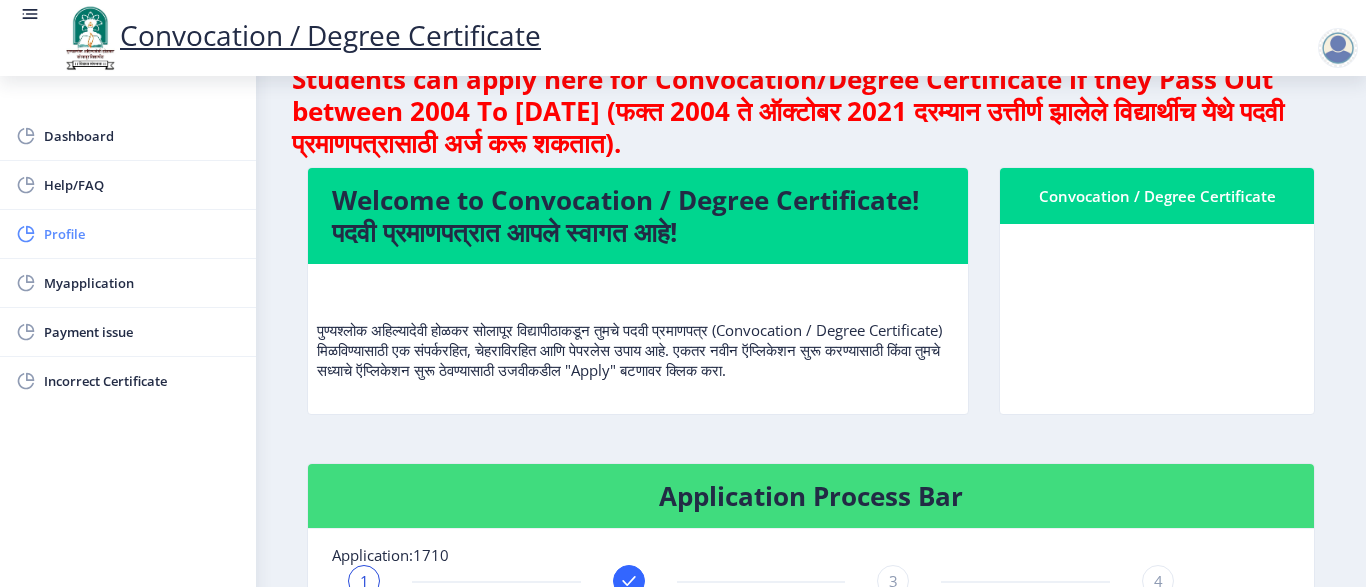 click on "Profile" 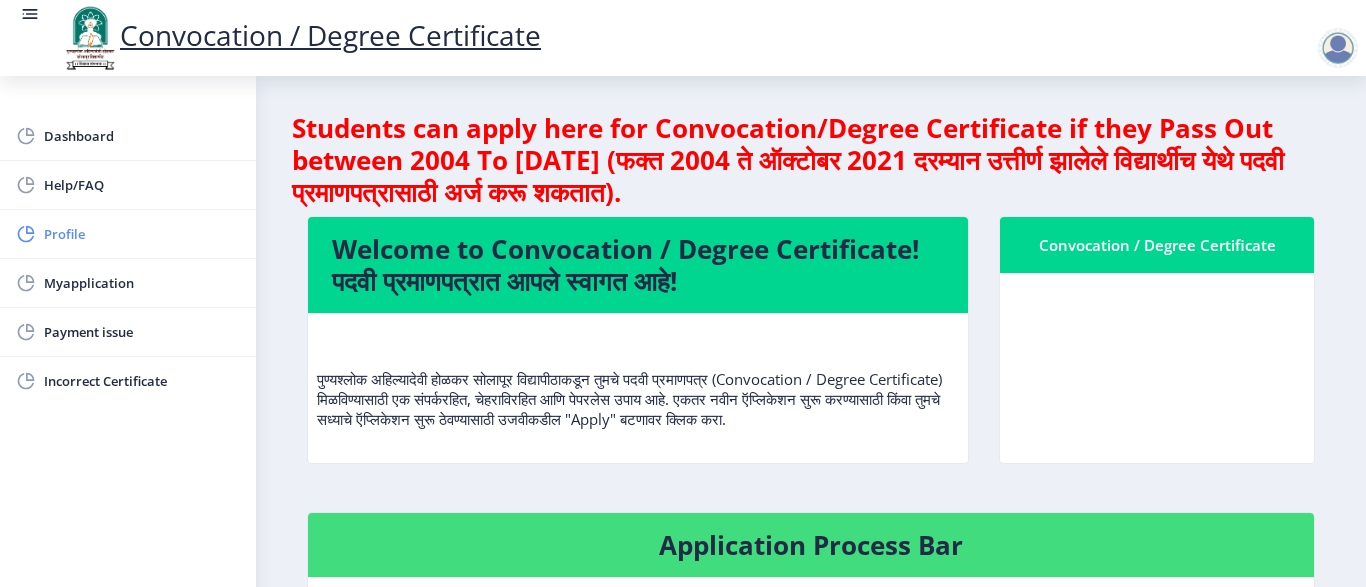 select on "[DEMOGRAPHIC_DATA]" 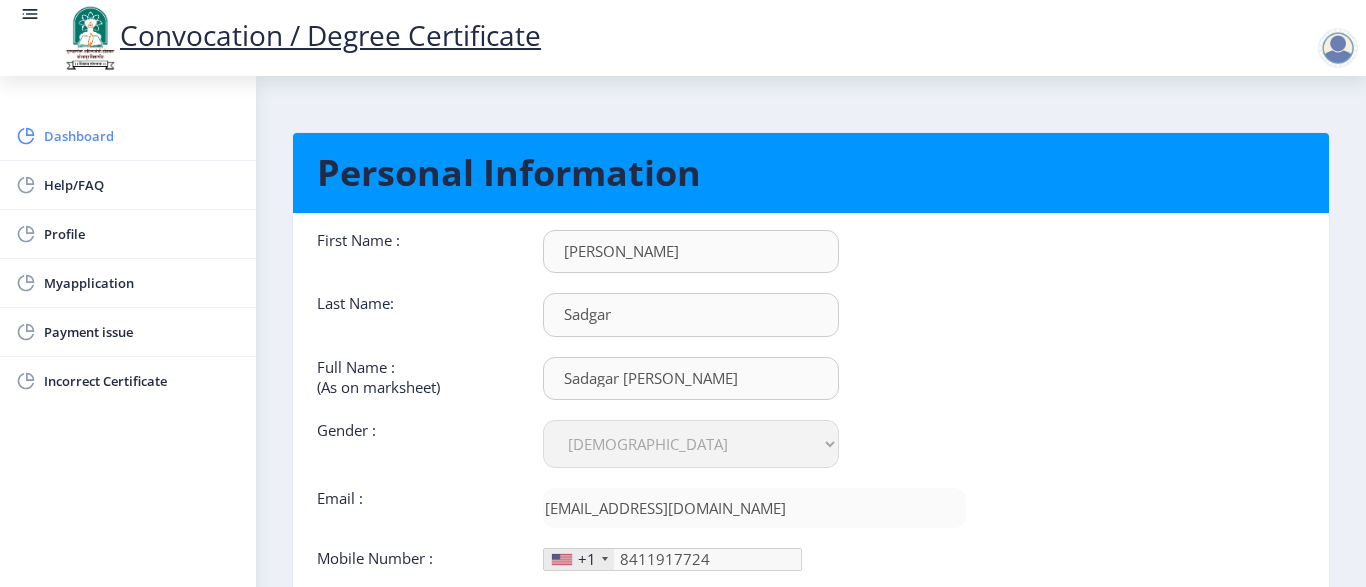 click on "Dashboard" 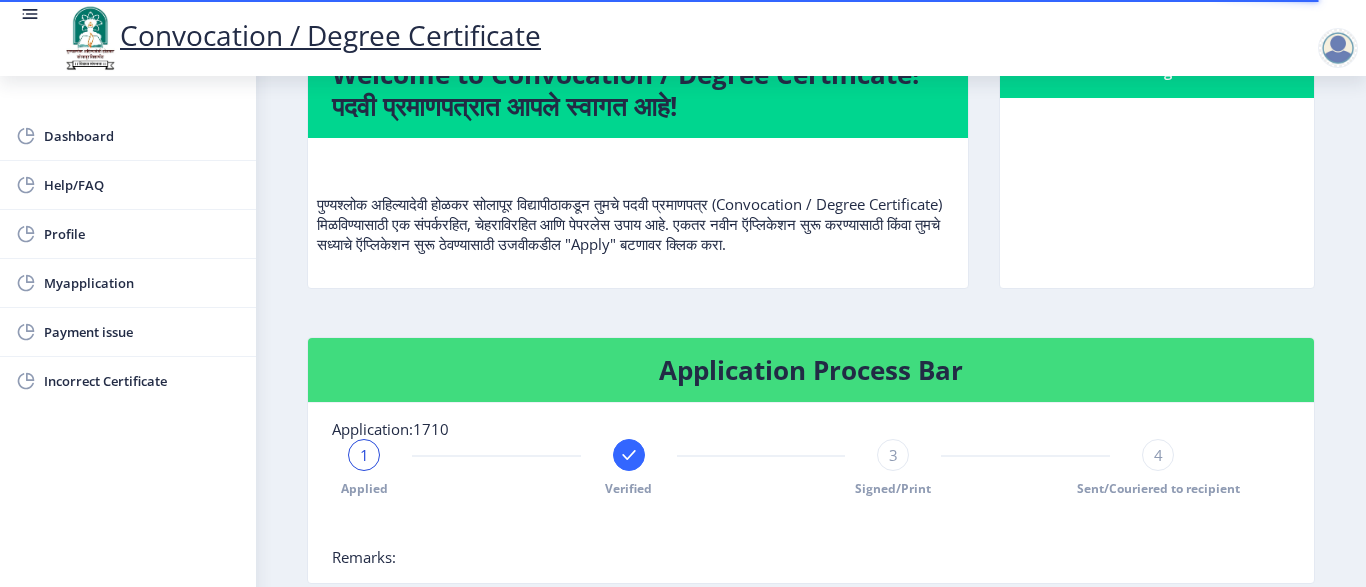scroll, scrollTop: 0, scrollLeft: 0, axis: both 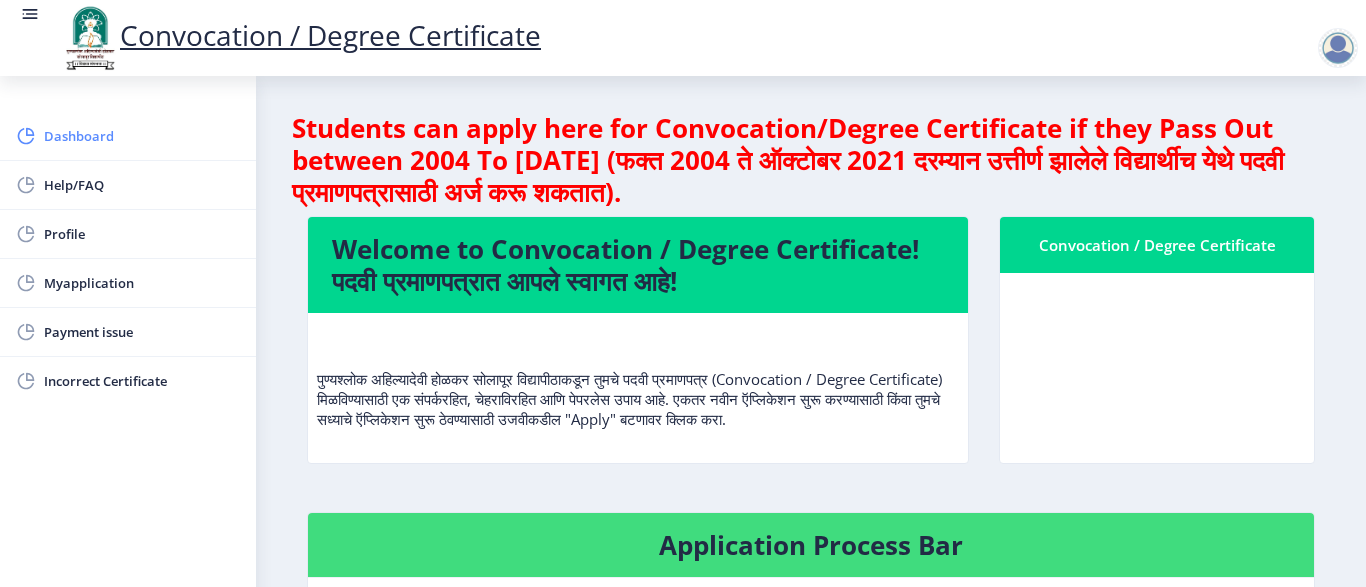 click on "Dashboard" 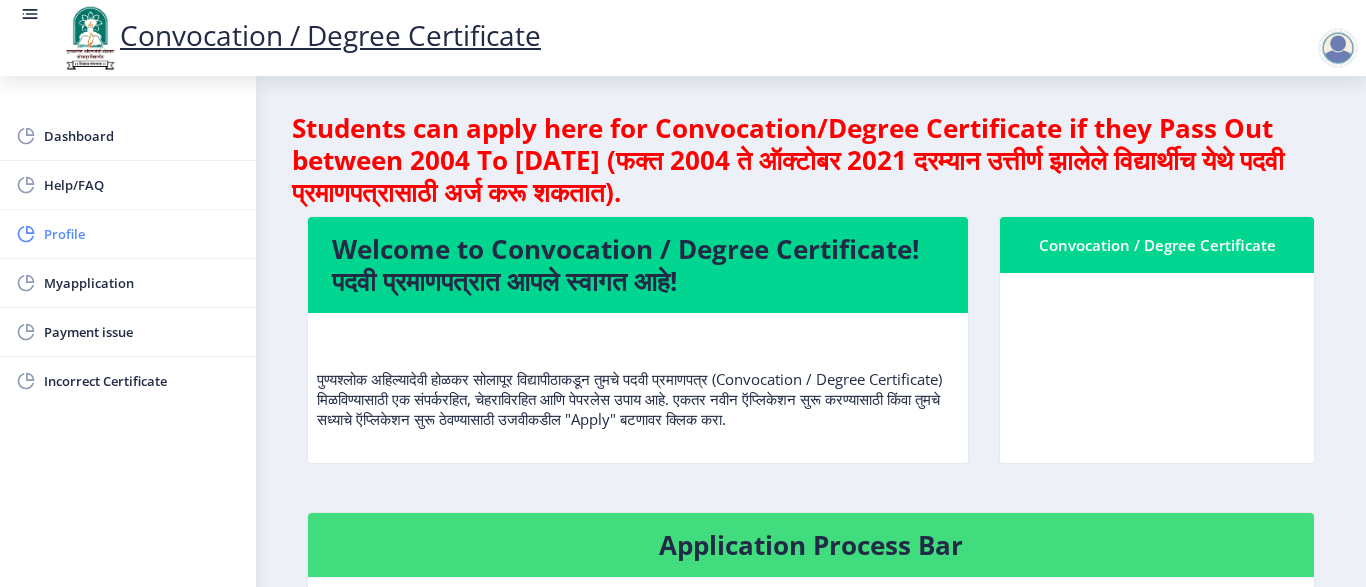 click on "Profile" 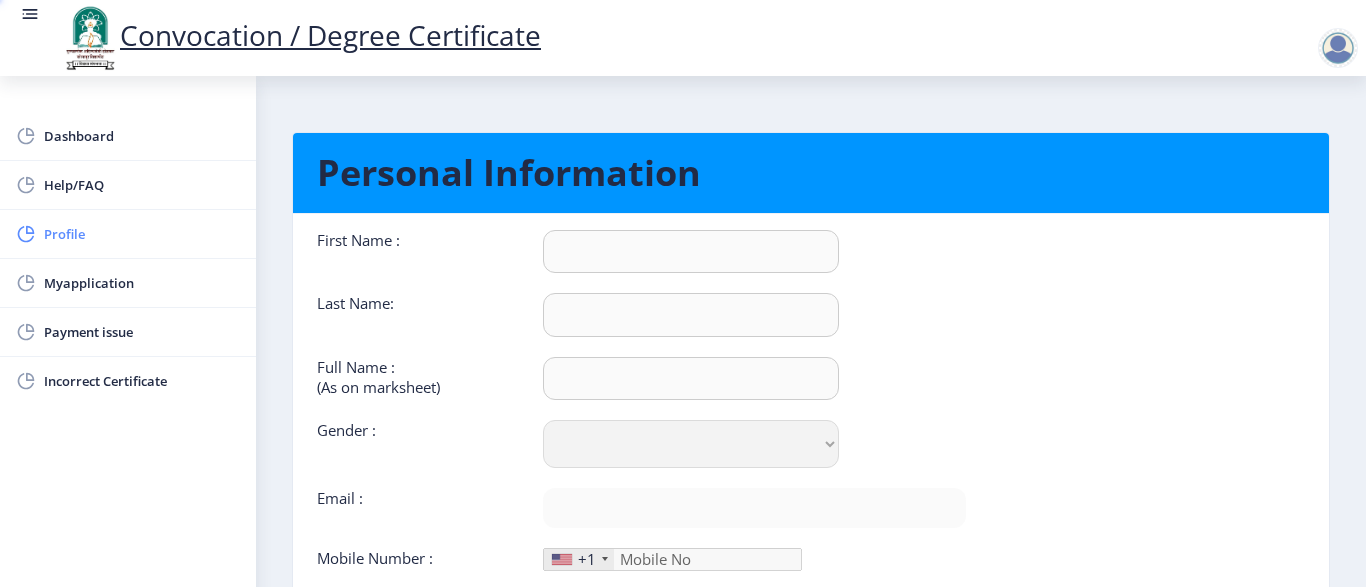 type on "[PERSON_NAME]" 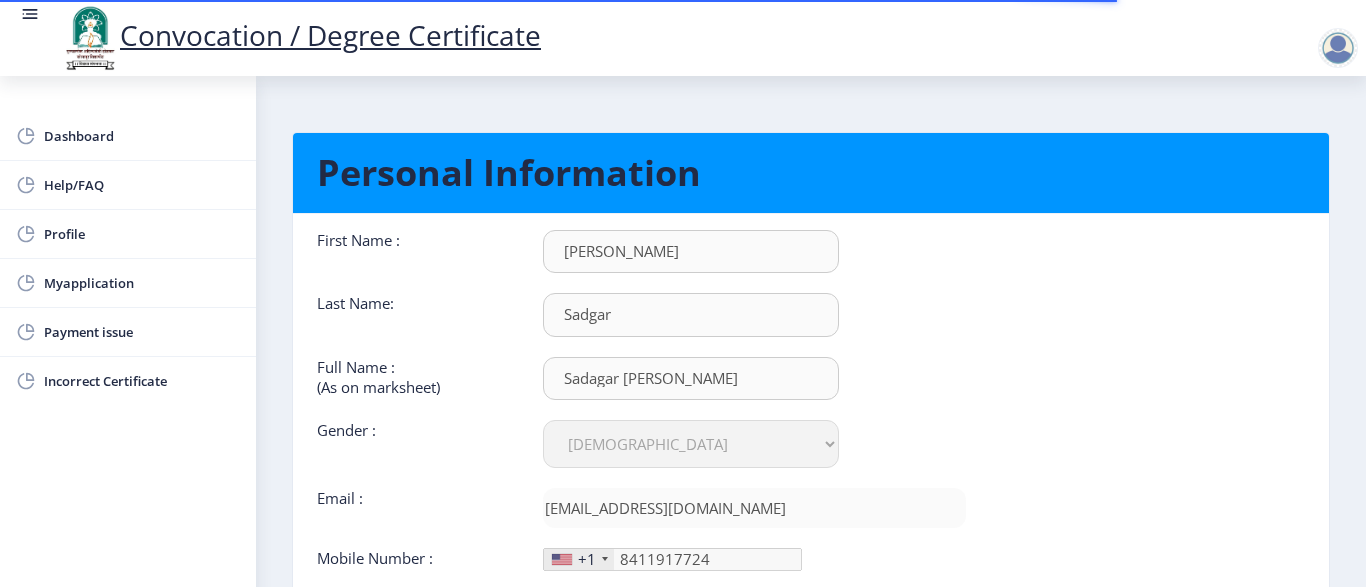 scroll, scrollTop: 213, scrollLeft: 0, axis: vertical 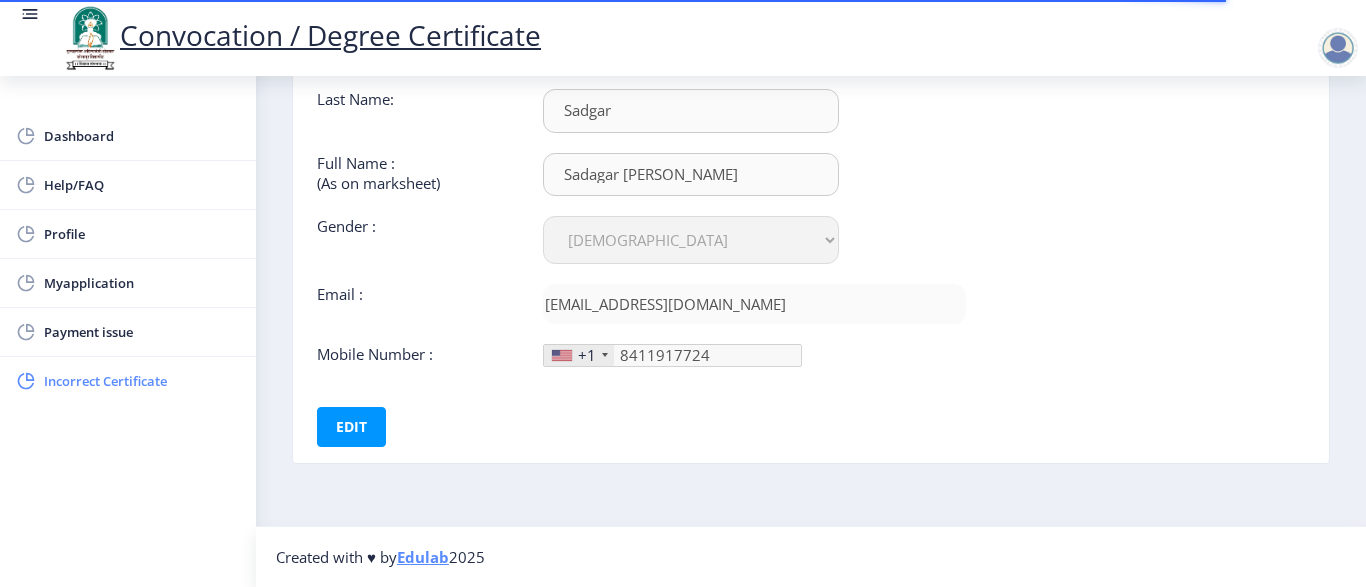 click on "Incorrect Certificate" 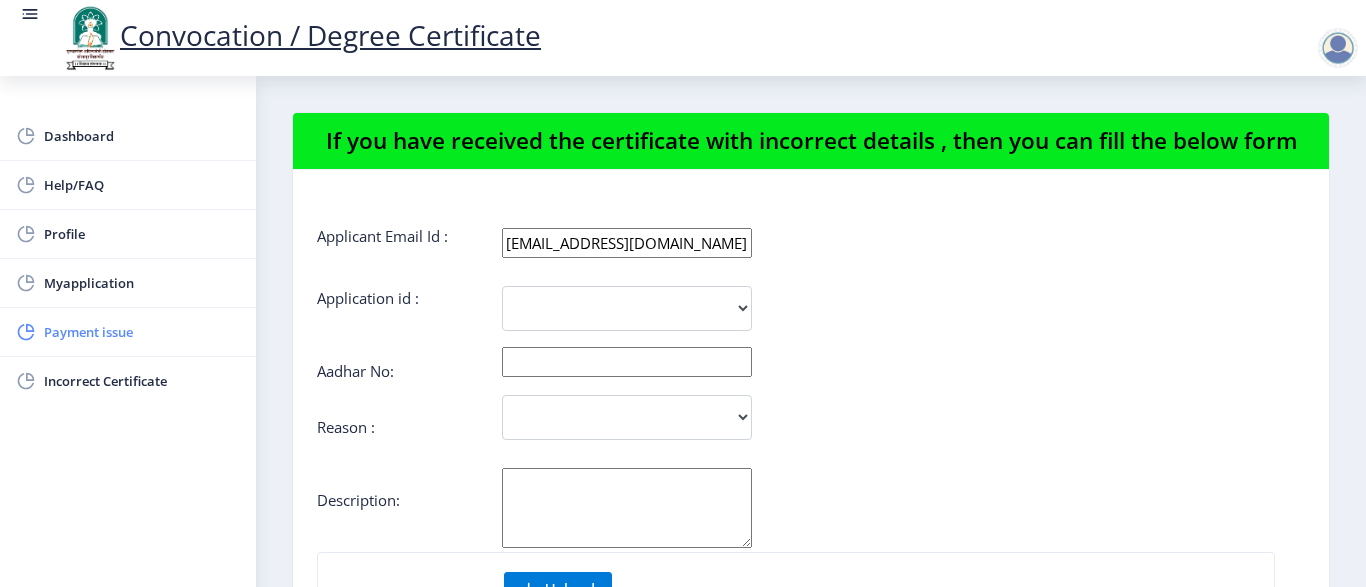 click on "Payment issue" 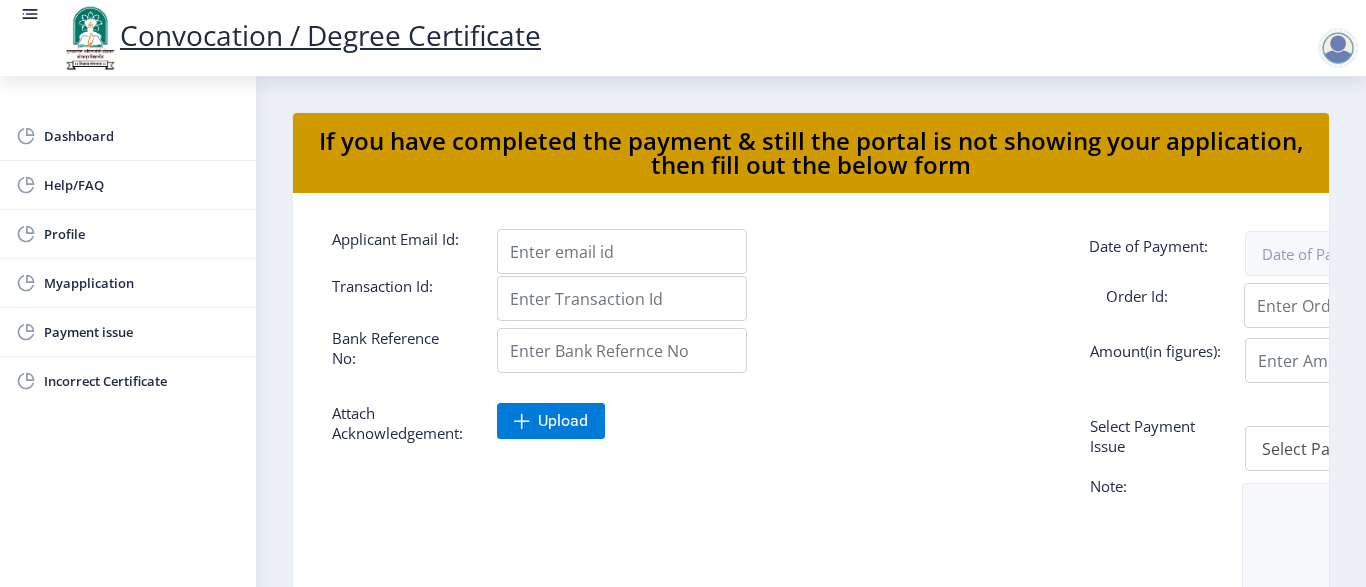 scroll, scrollTop: 184, scrollLeft: 0, axis: vertical 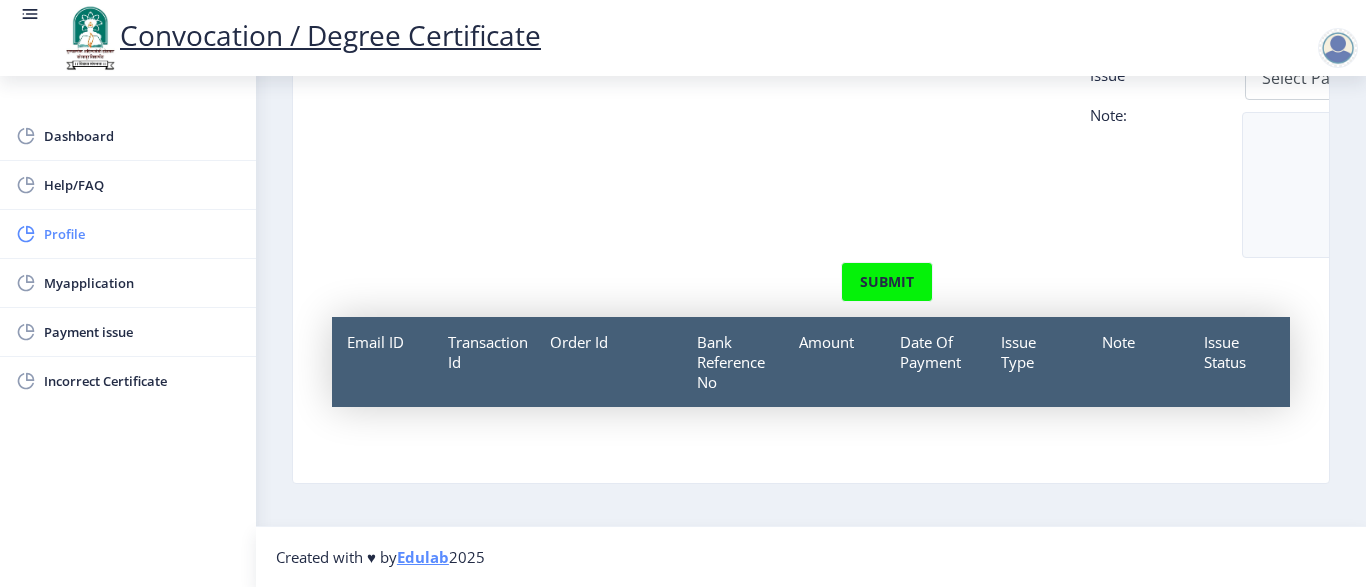click on "Profile" 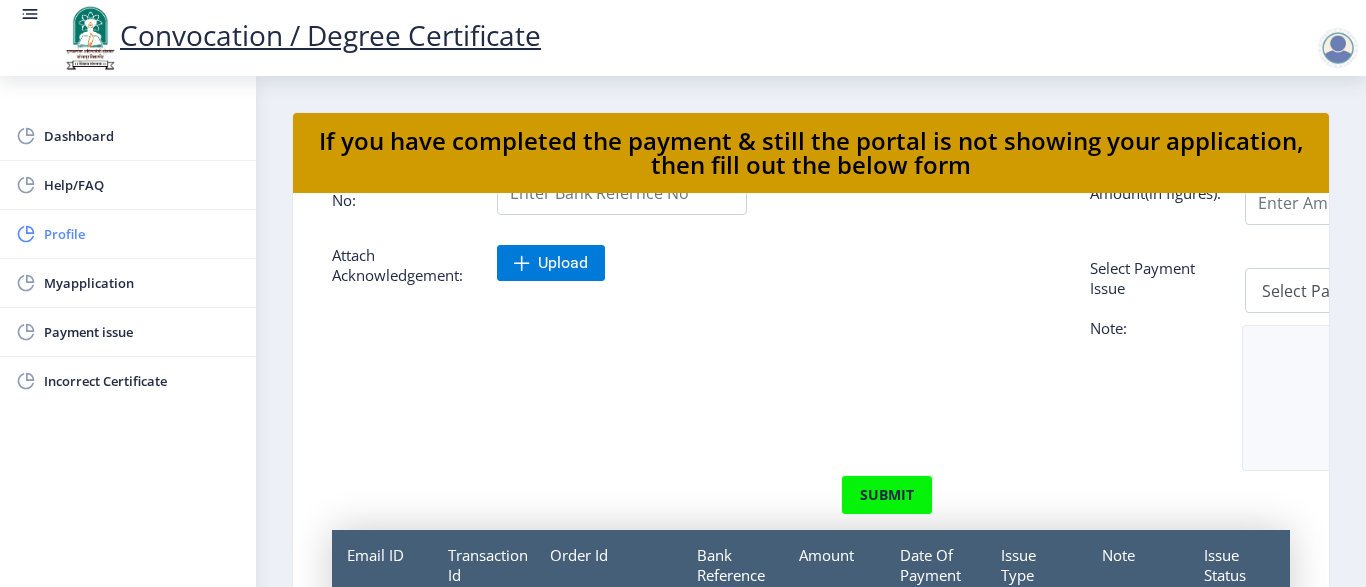 select on "[DEMOGRAPHIC_DATA]" 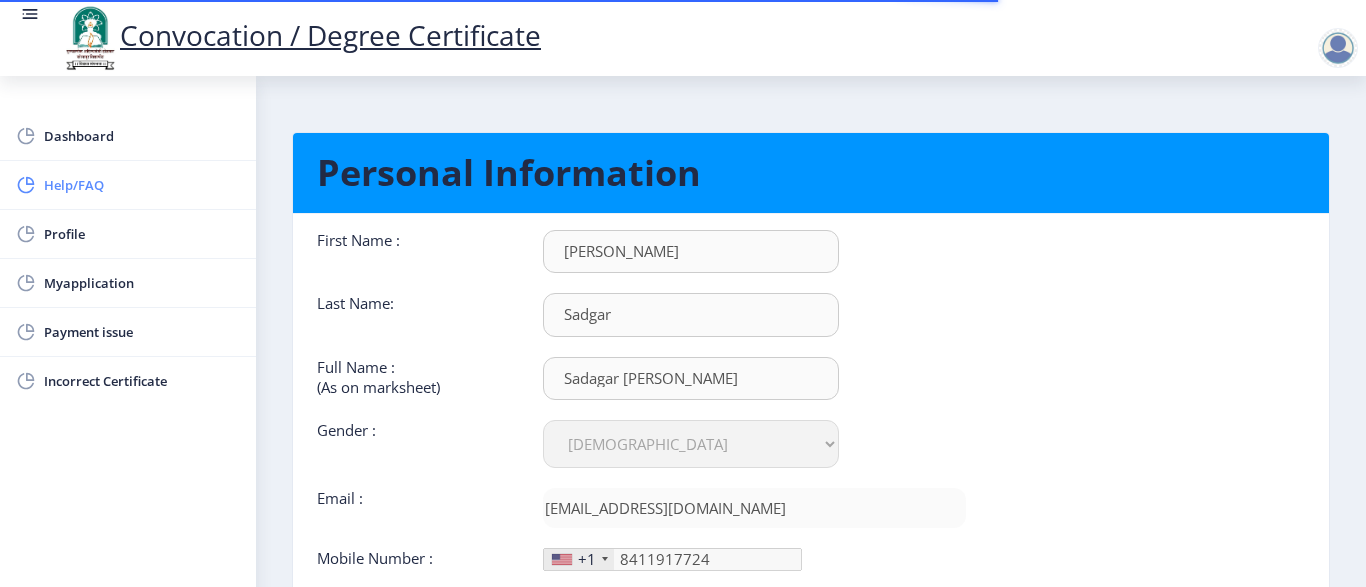 click on "Help/FAQ" 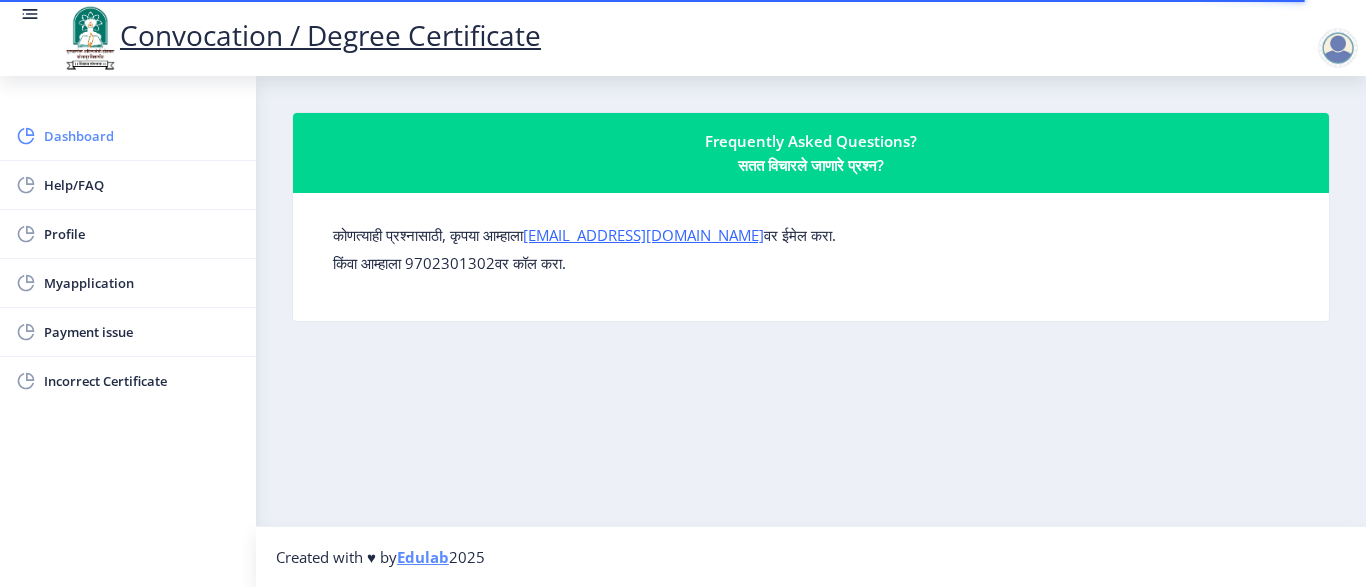 click on "Dashboard" 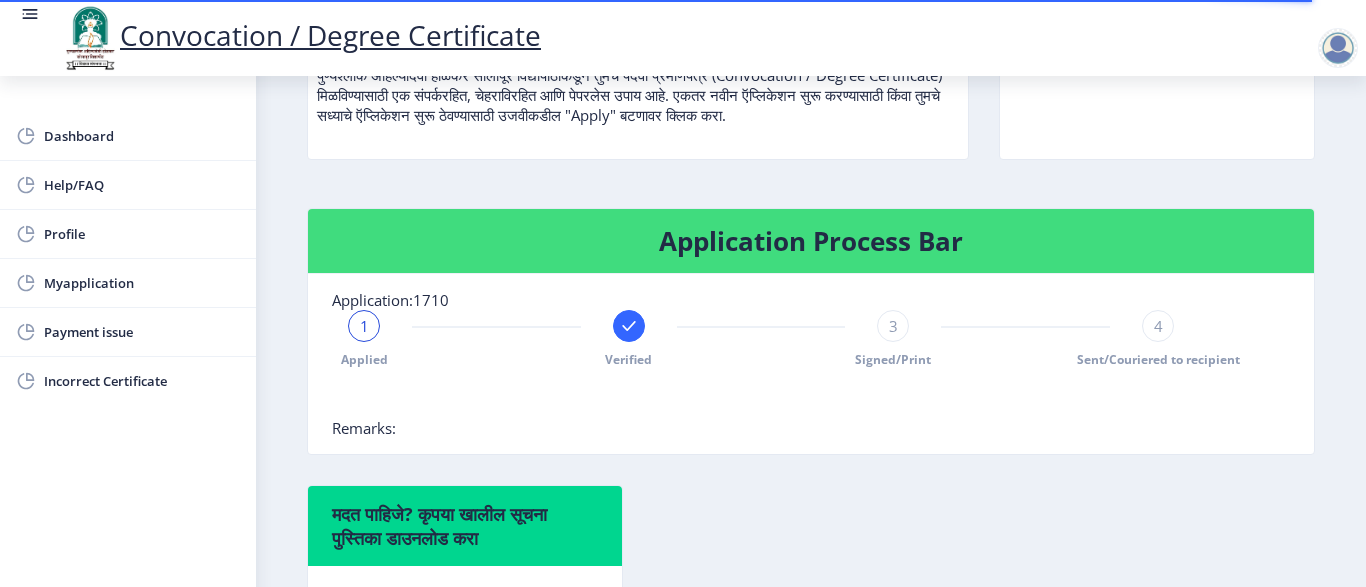 scroll, scrollTop: 252, scrollLeft: 0, axis: vertical 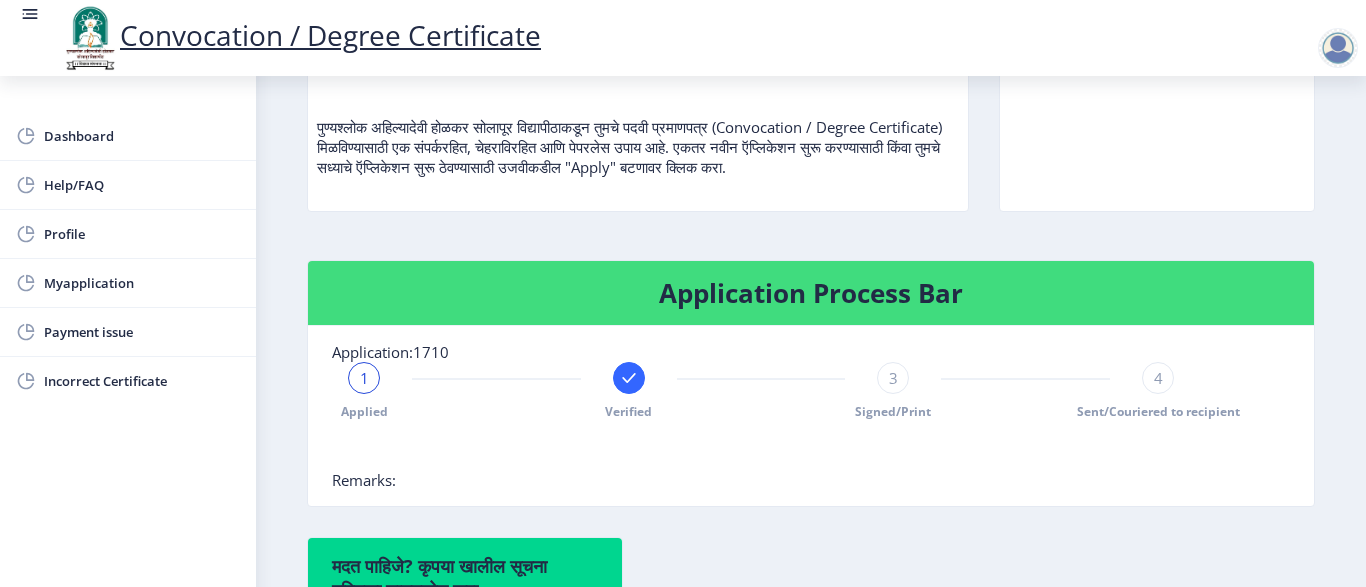 click 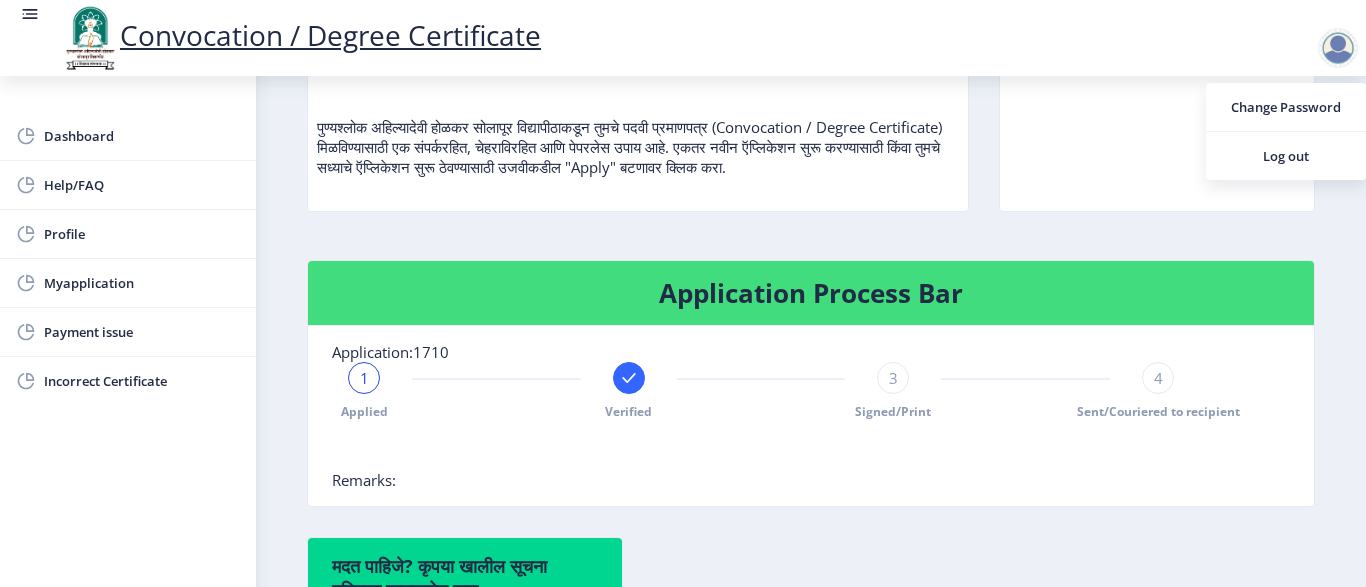 click 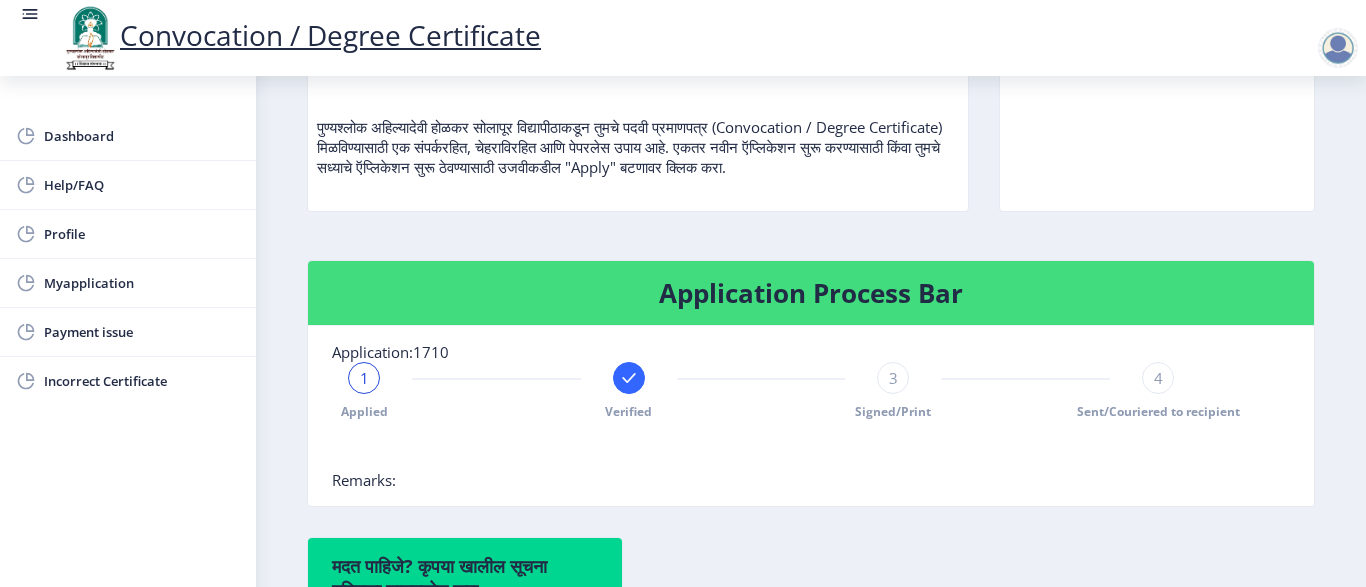 click 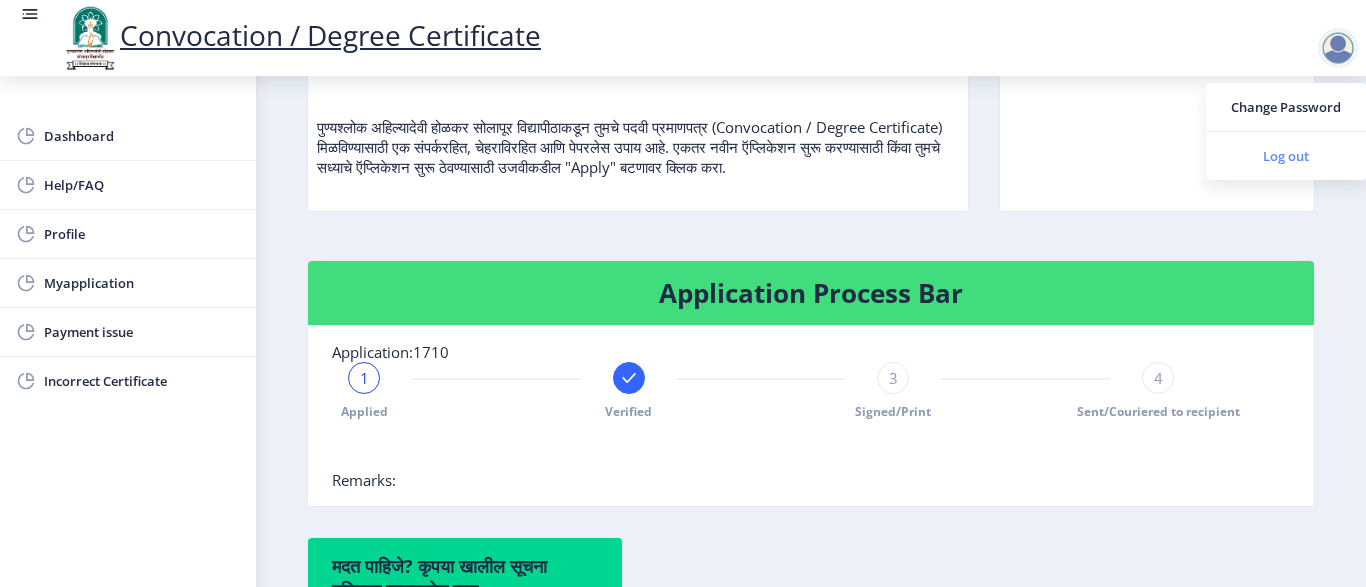 click on "Log out" at bounding box center [1286, 156] 